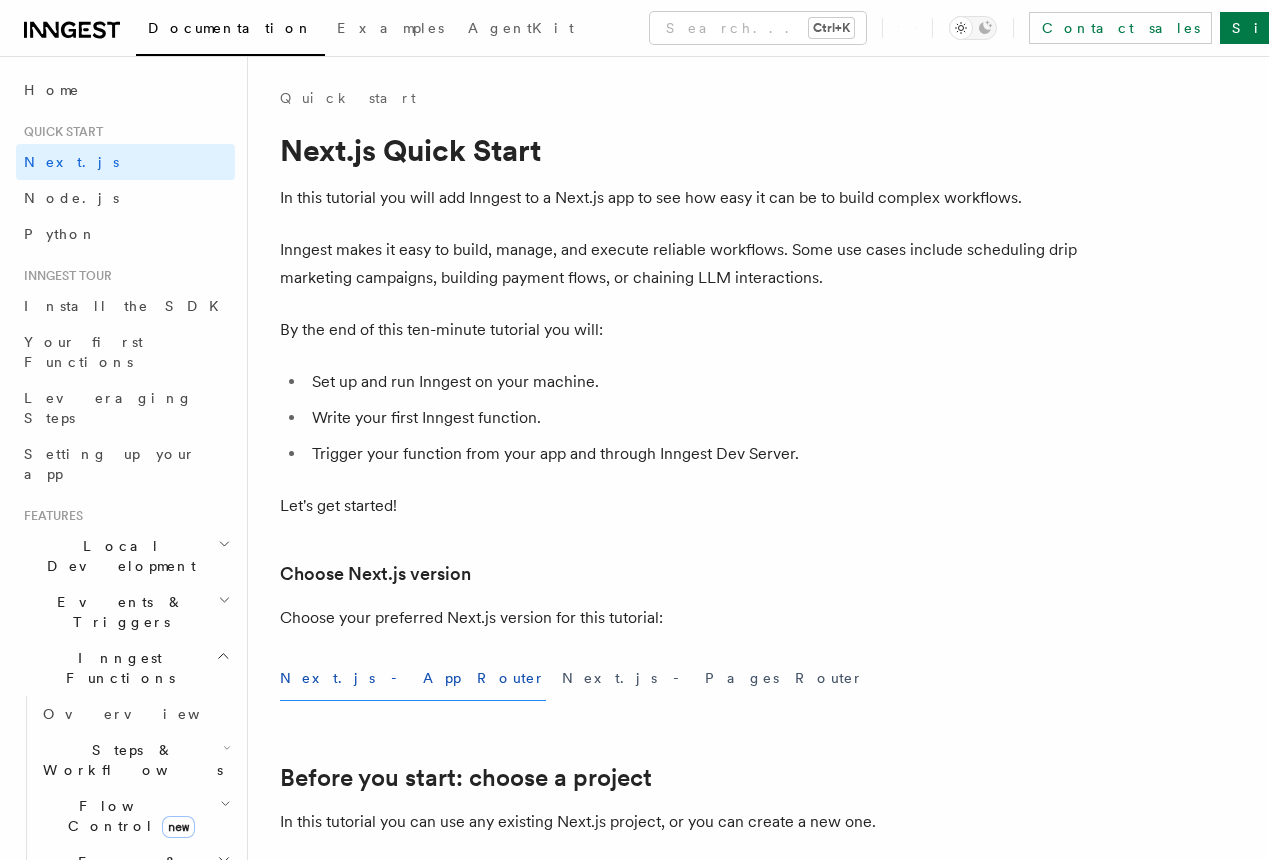 scroll, scrollTop: 0, scrollLeft: 0, axis: both 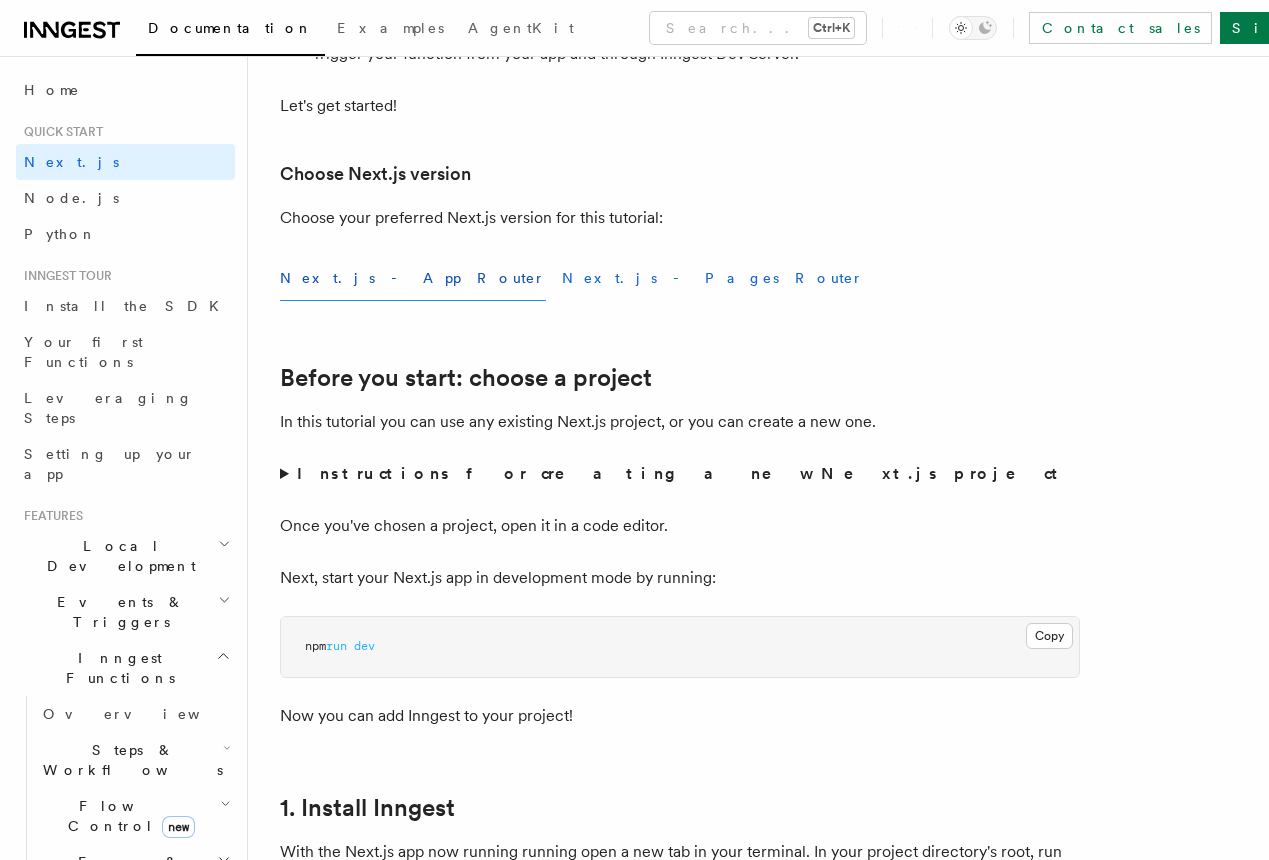 click on "Next.js - Pages Router" at bounding box center (713, 278) 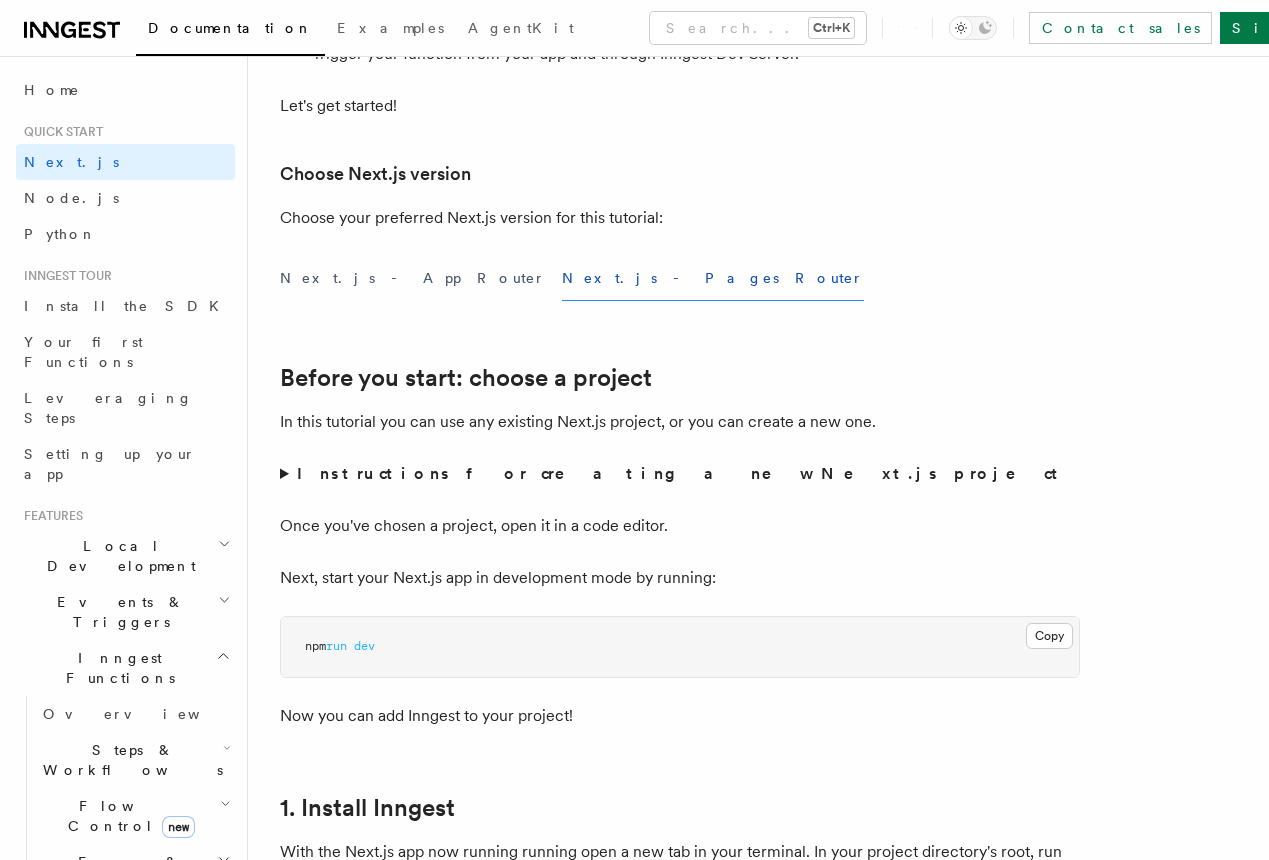 click on "Instructions for creating a new Next.js project" at bounding box center [680, 474] 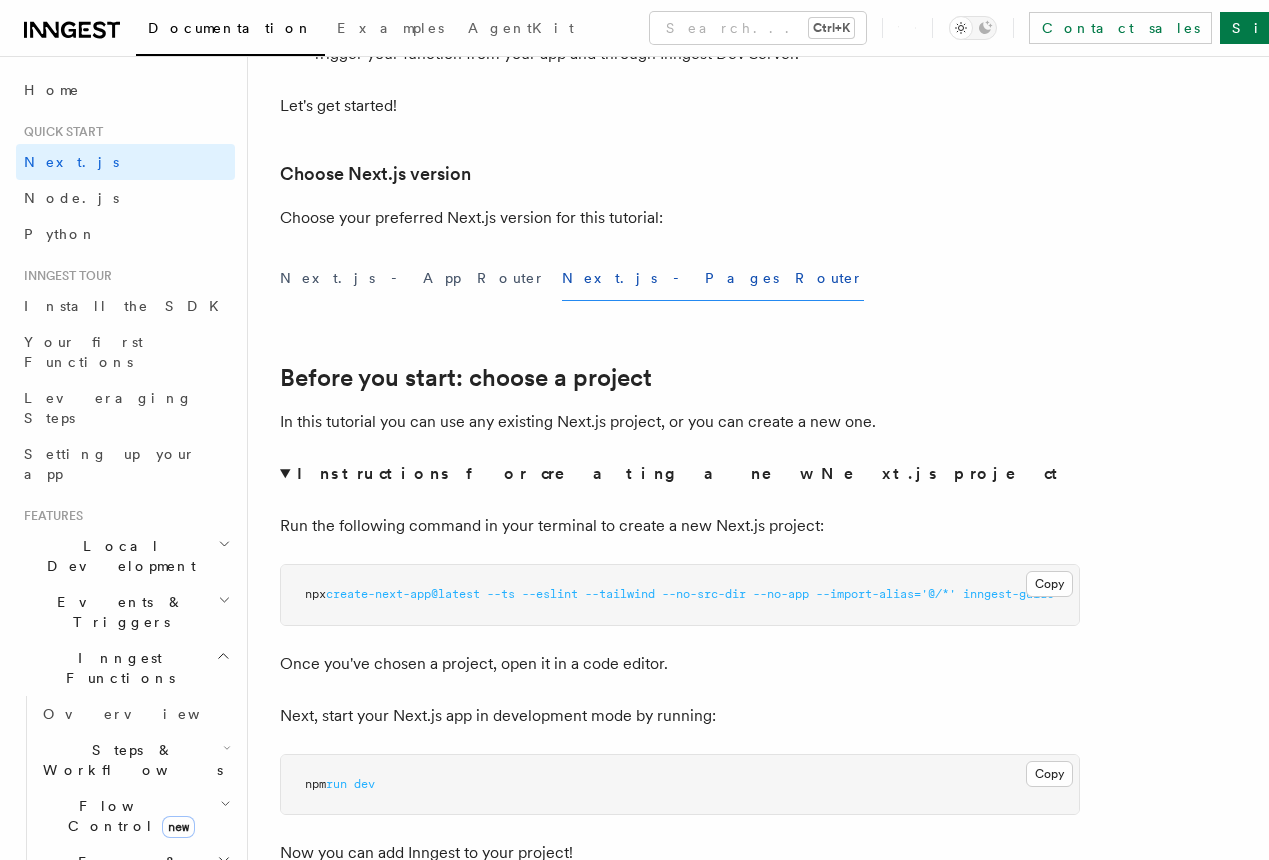 click on "Instructions for creating a new Next.js project" at bounding box center (680, 474) 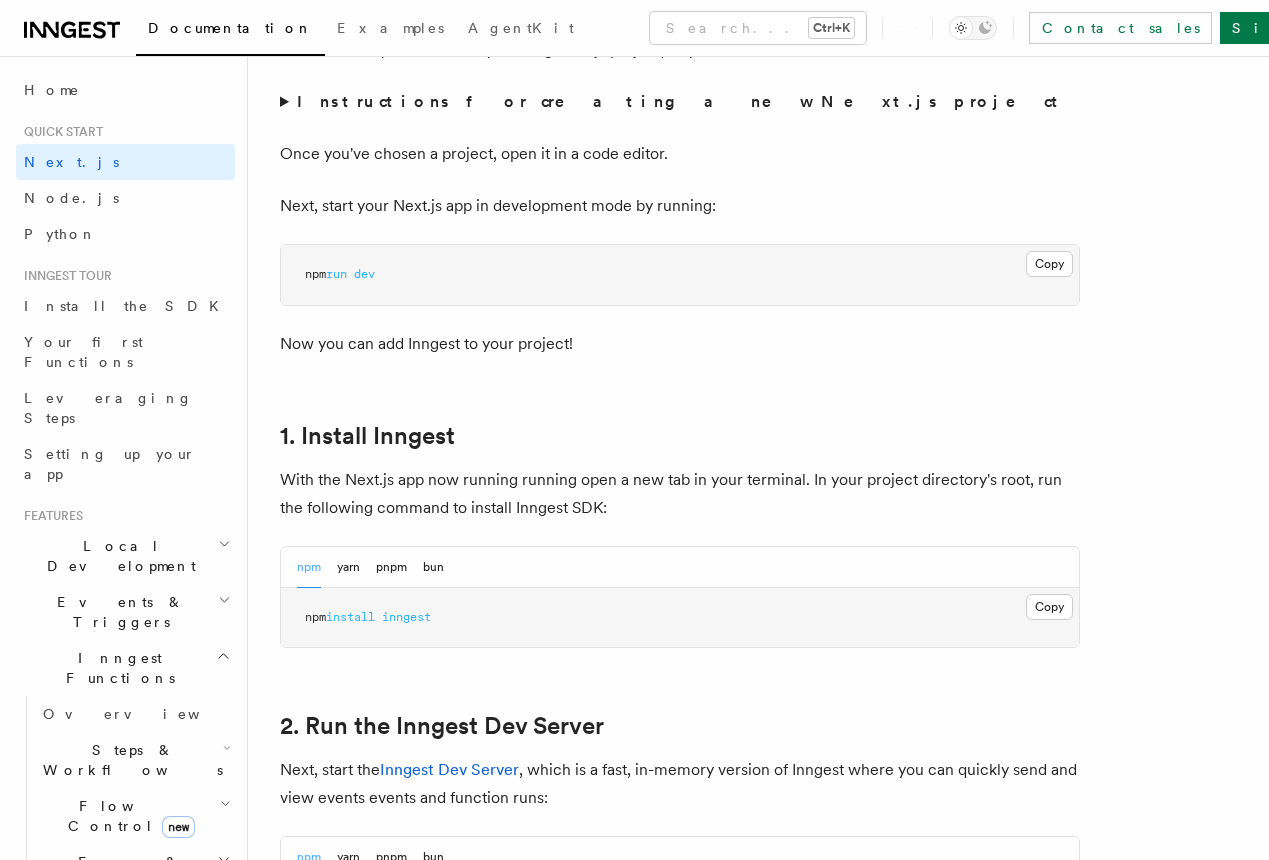 scroll, scrollTop: 800, scrollLeft: 0, axis: vertical 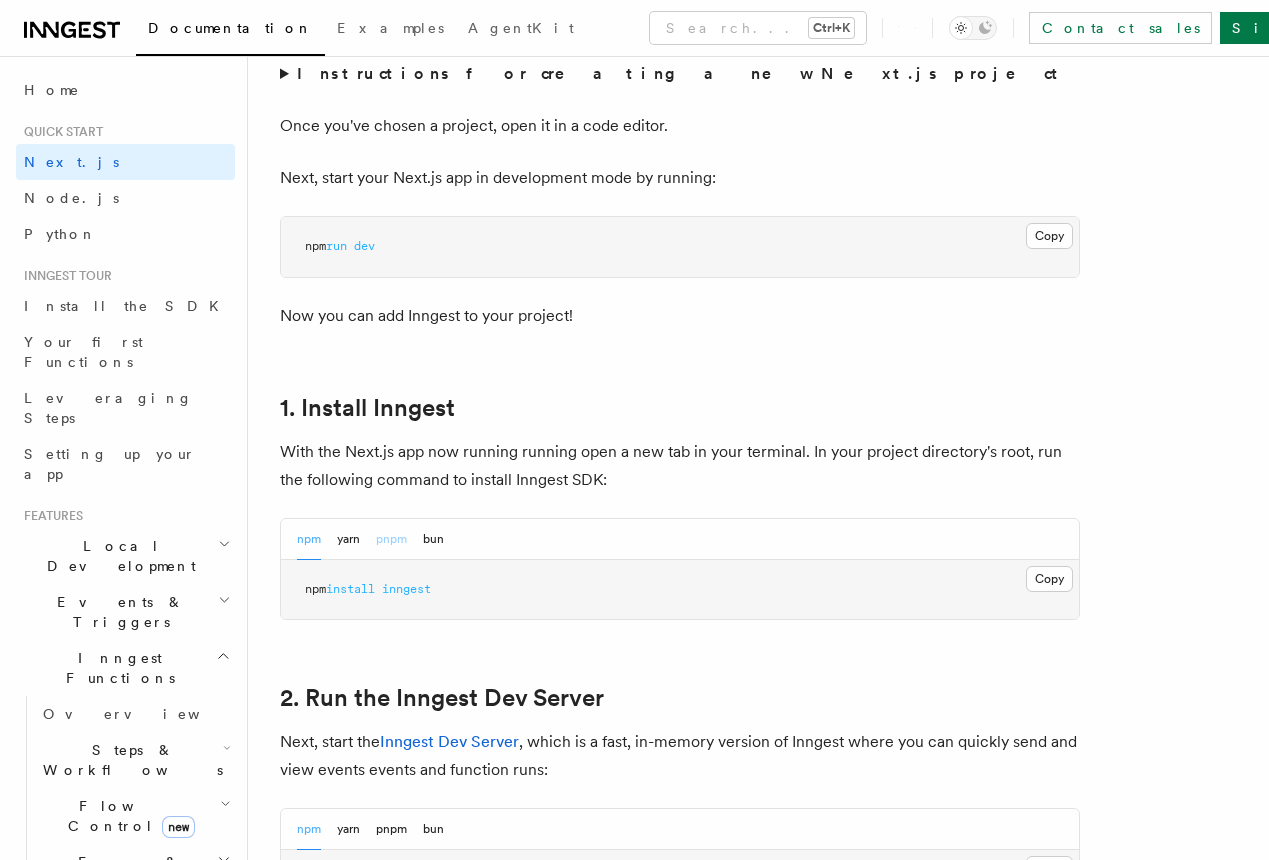 click on "pnpm" at bounding box center (391, 539) 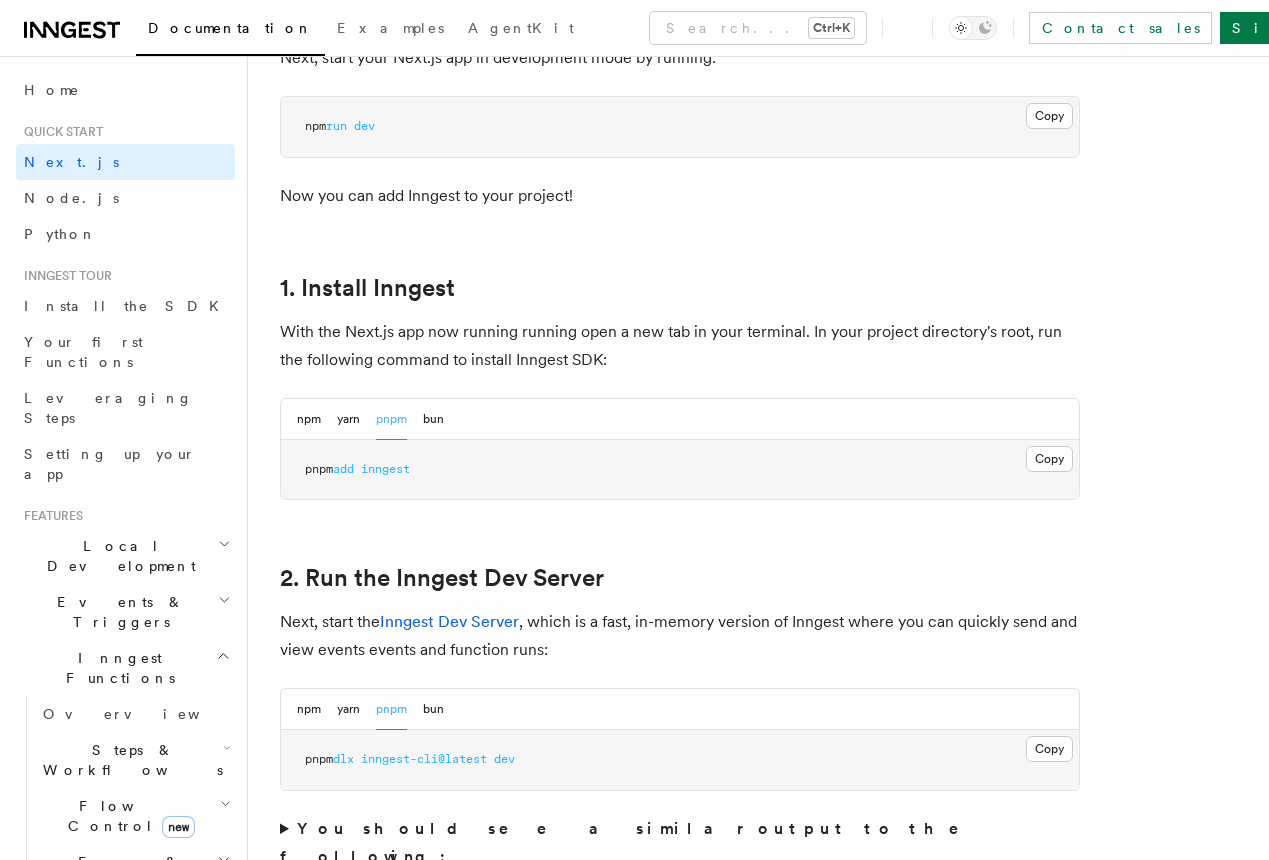 scroll, scrollTop: 1100, scrollLeft: 0, axis: vertical 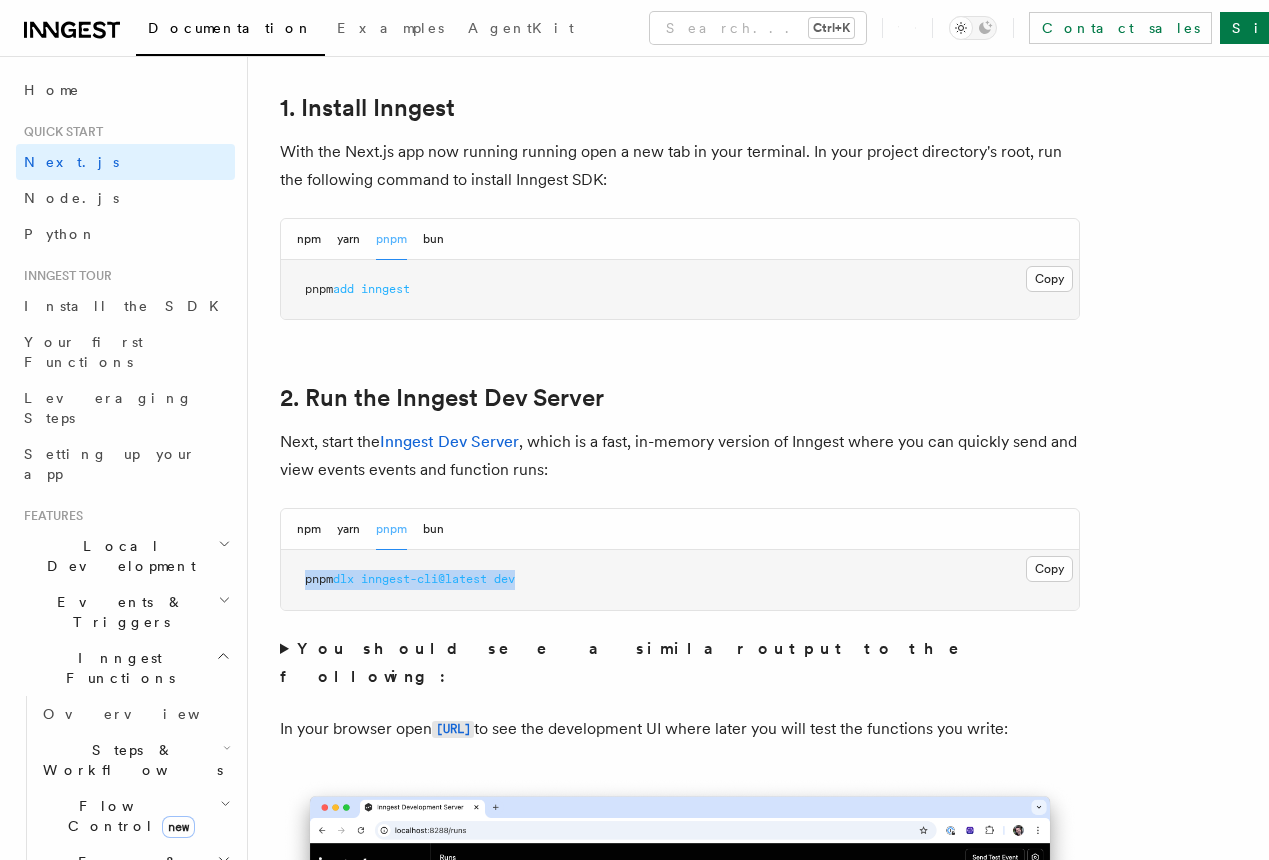 drag, startPoint x: 558, startPoint y: 608, endPoint x: 298, endPoint y: 616, distance: 260.12305 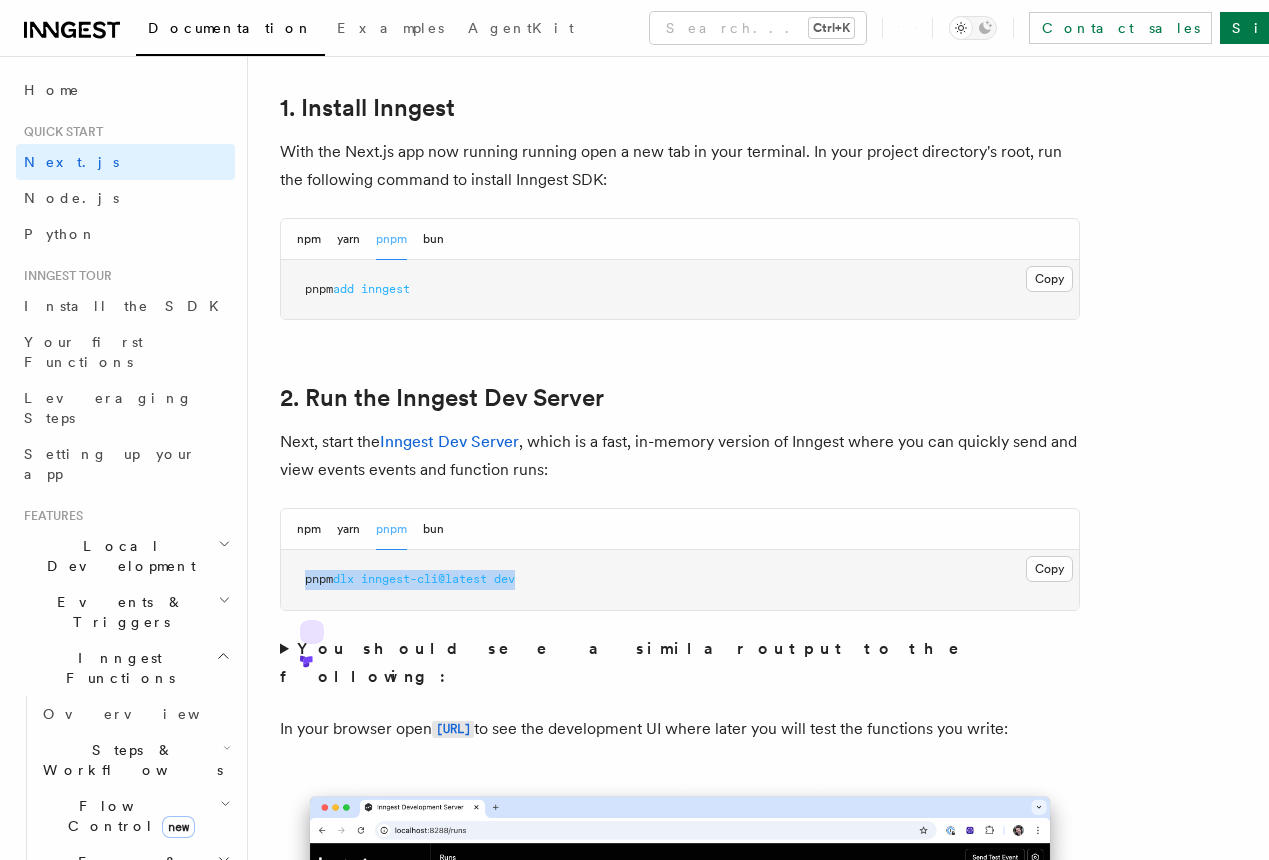 drag, startPoint x: 298, startPoint y: 616, endPoint x: 623, endPoint y: 620, distance: 325.02463 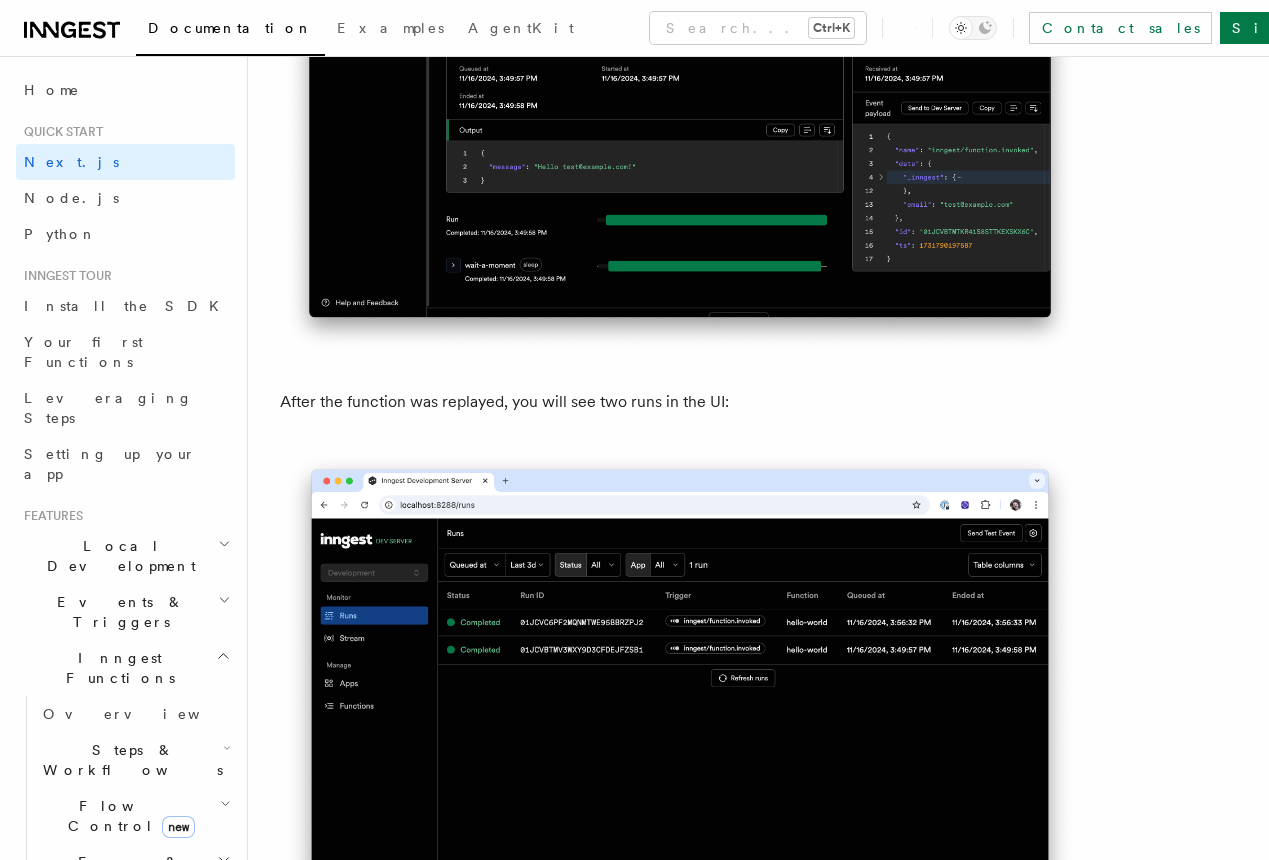 scroll, scrollTop: 8900, scrollLeft: 0, axis: vertical 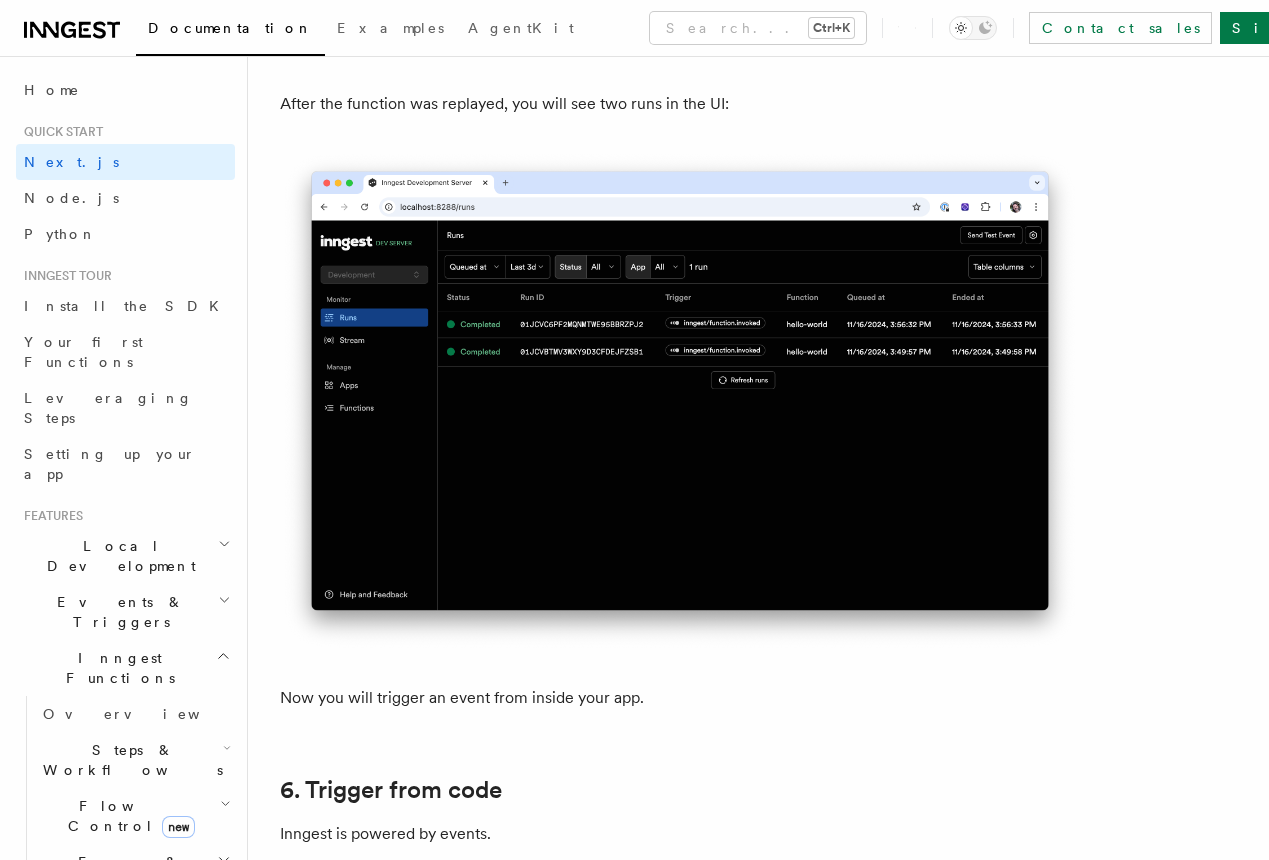 click on "Learn more: events in Inngest." at bounding box center (570, 885) 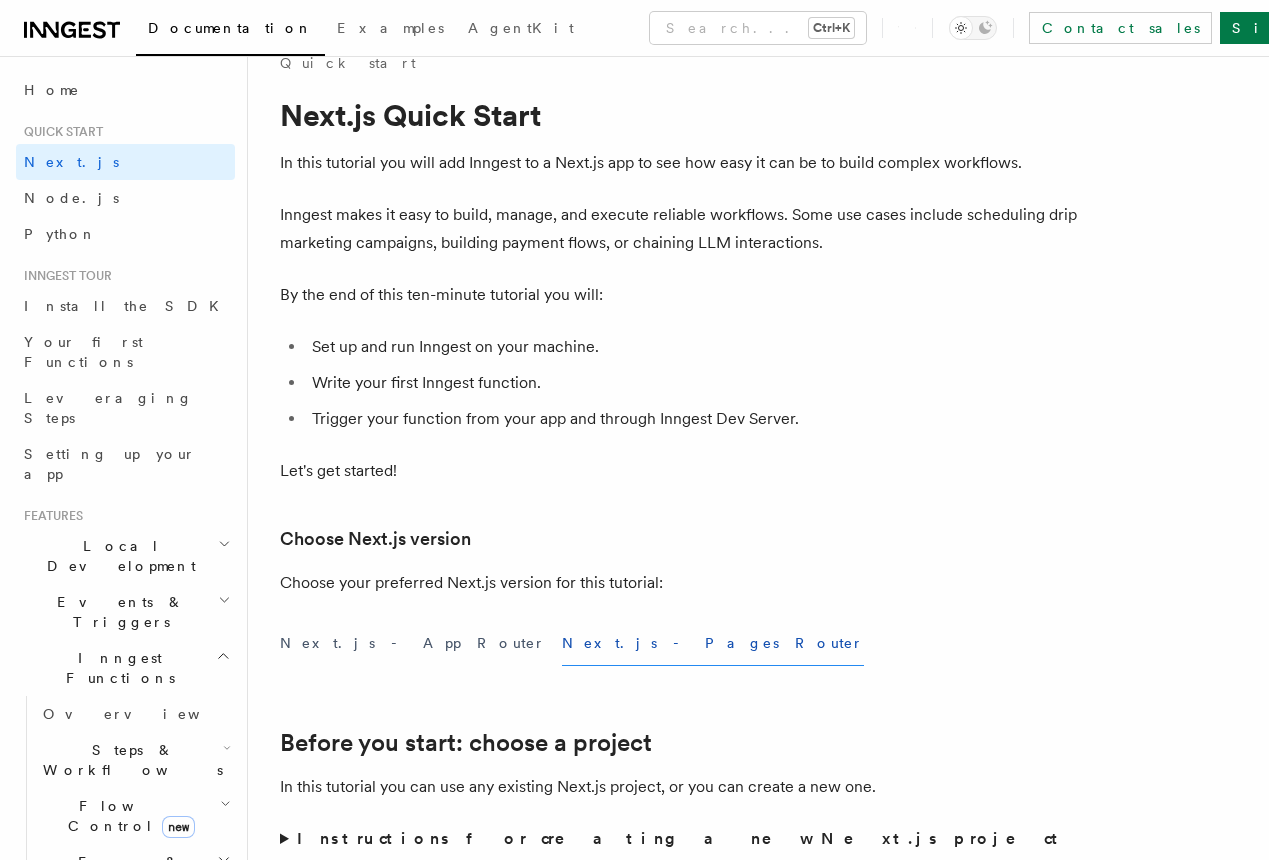 scroll, scrollTop: 0, scrollLeft: 0, axis: both 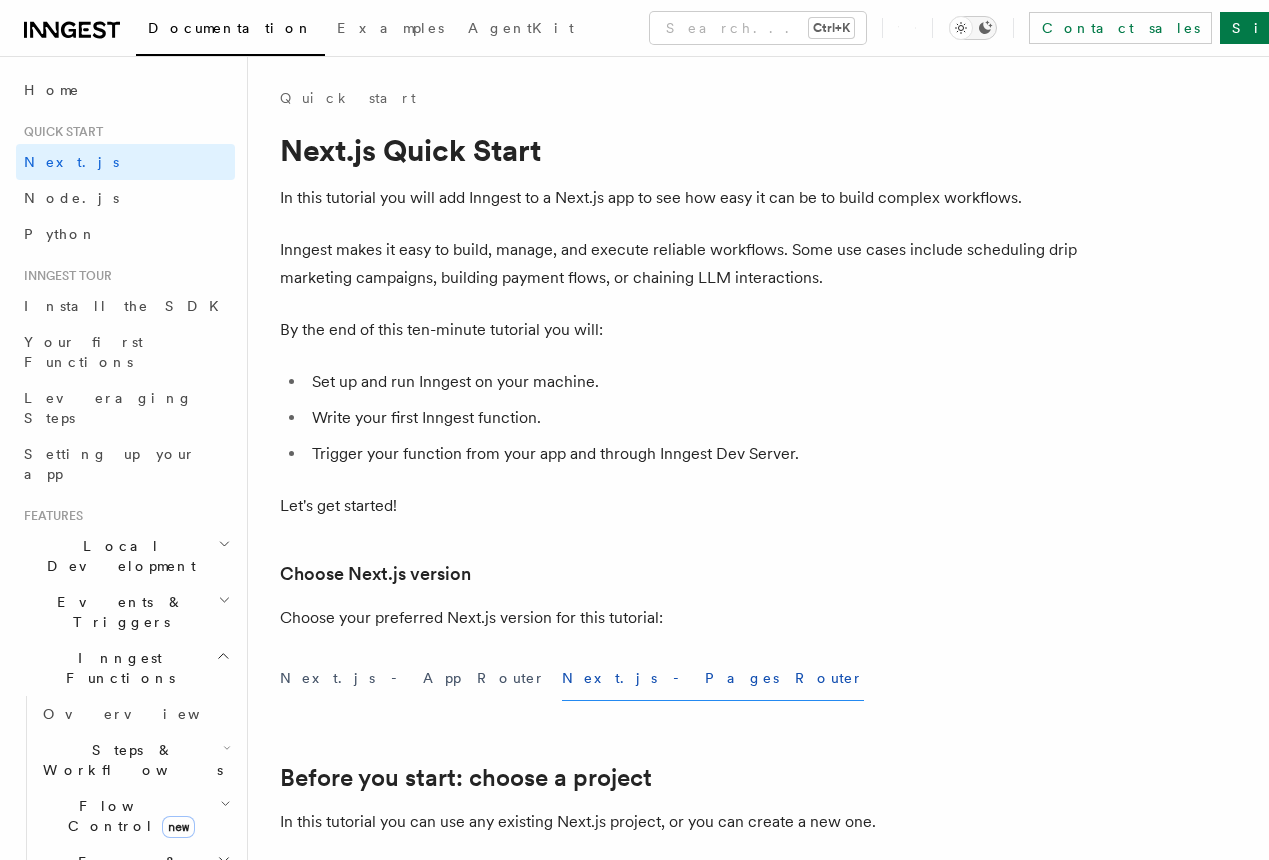 click 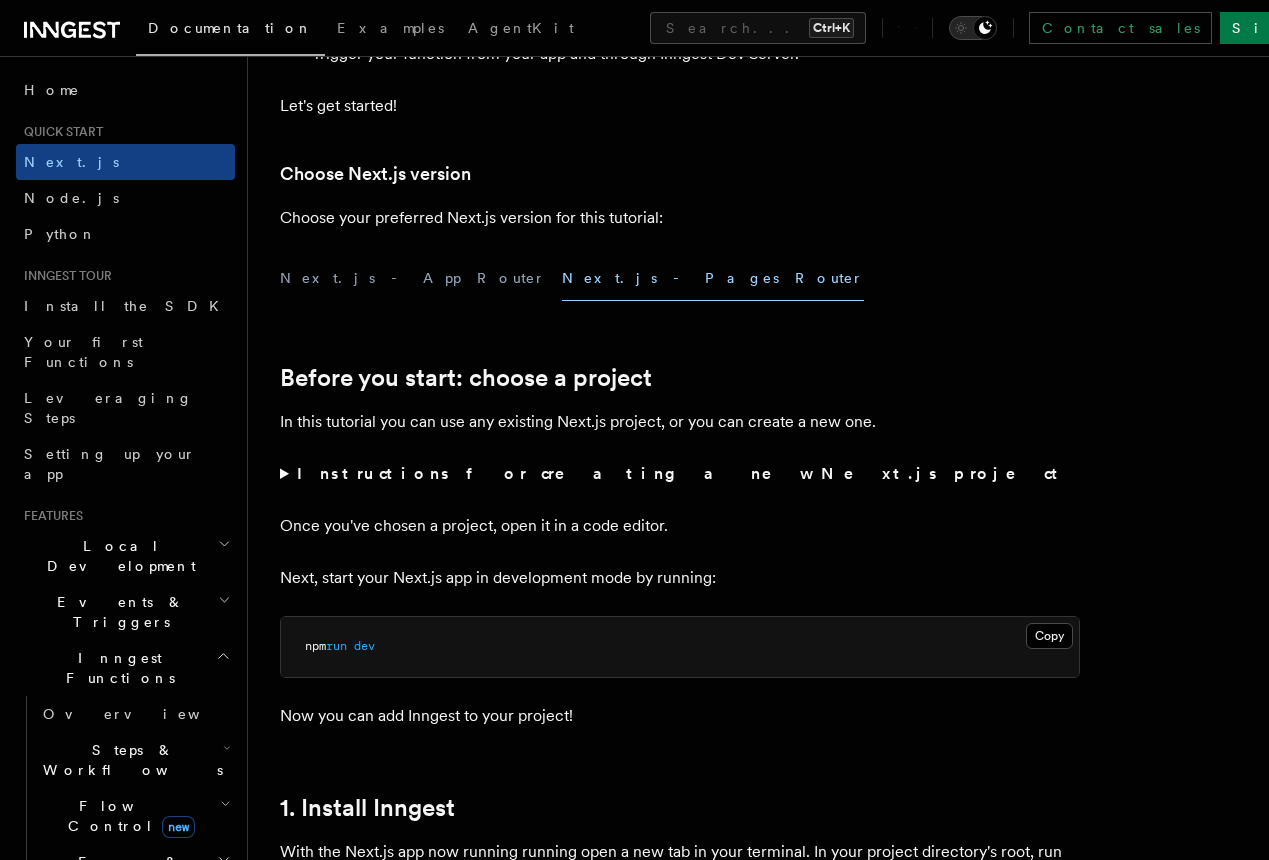 scroll, scrollTop: 700, scrollLeft: 0, axis: vertical 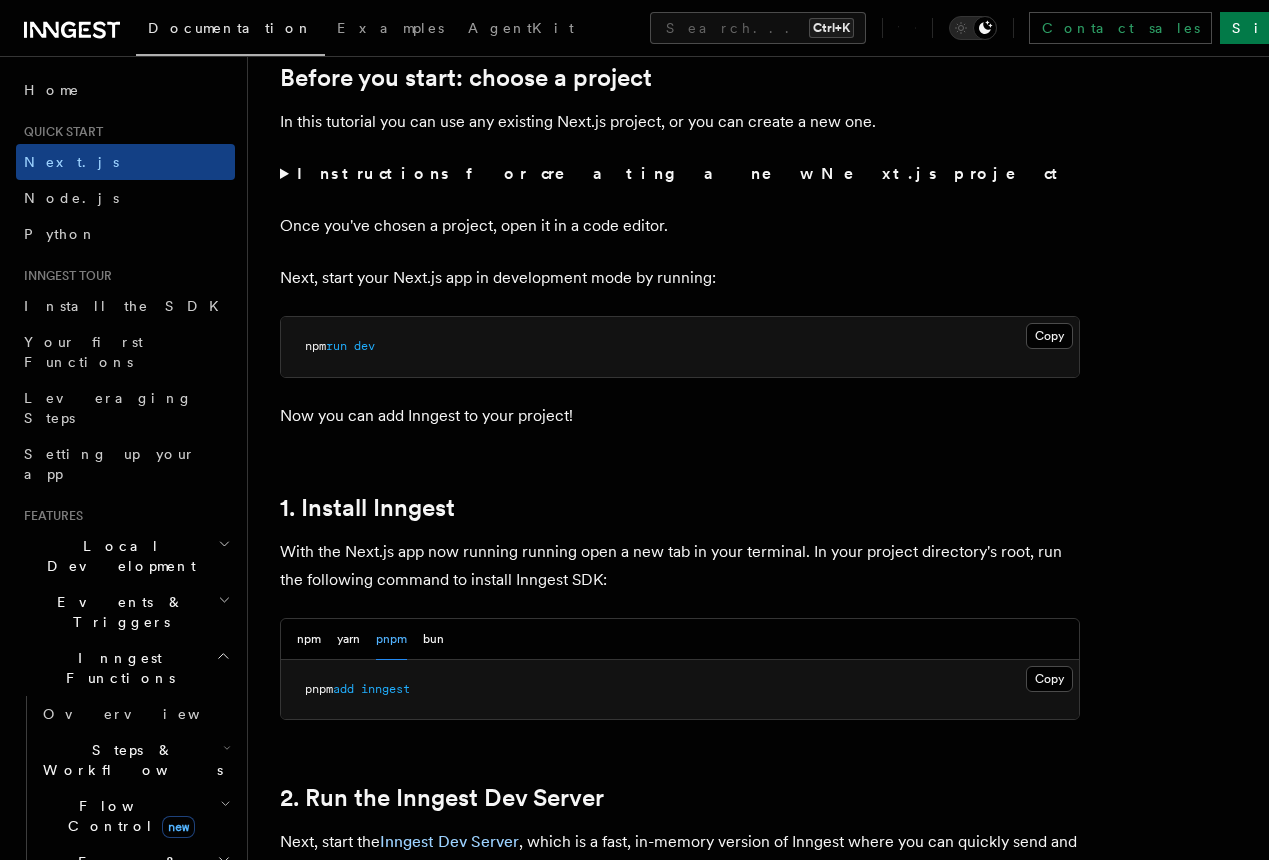 click on "Instructions for creating a new Next.js project" at bounding box center [680, 174] 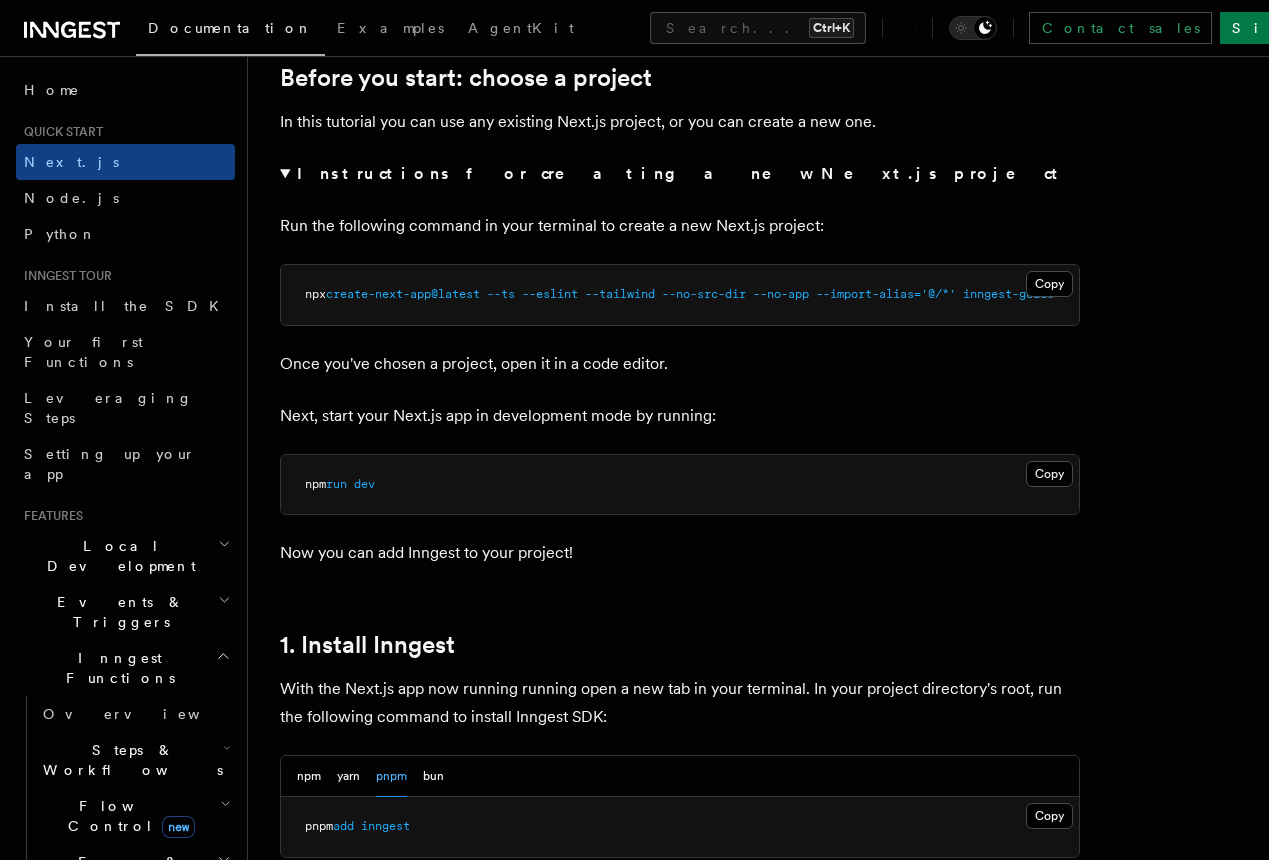 scroll, scrollTop: 0, scrollLeft: 0, axis: both 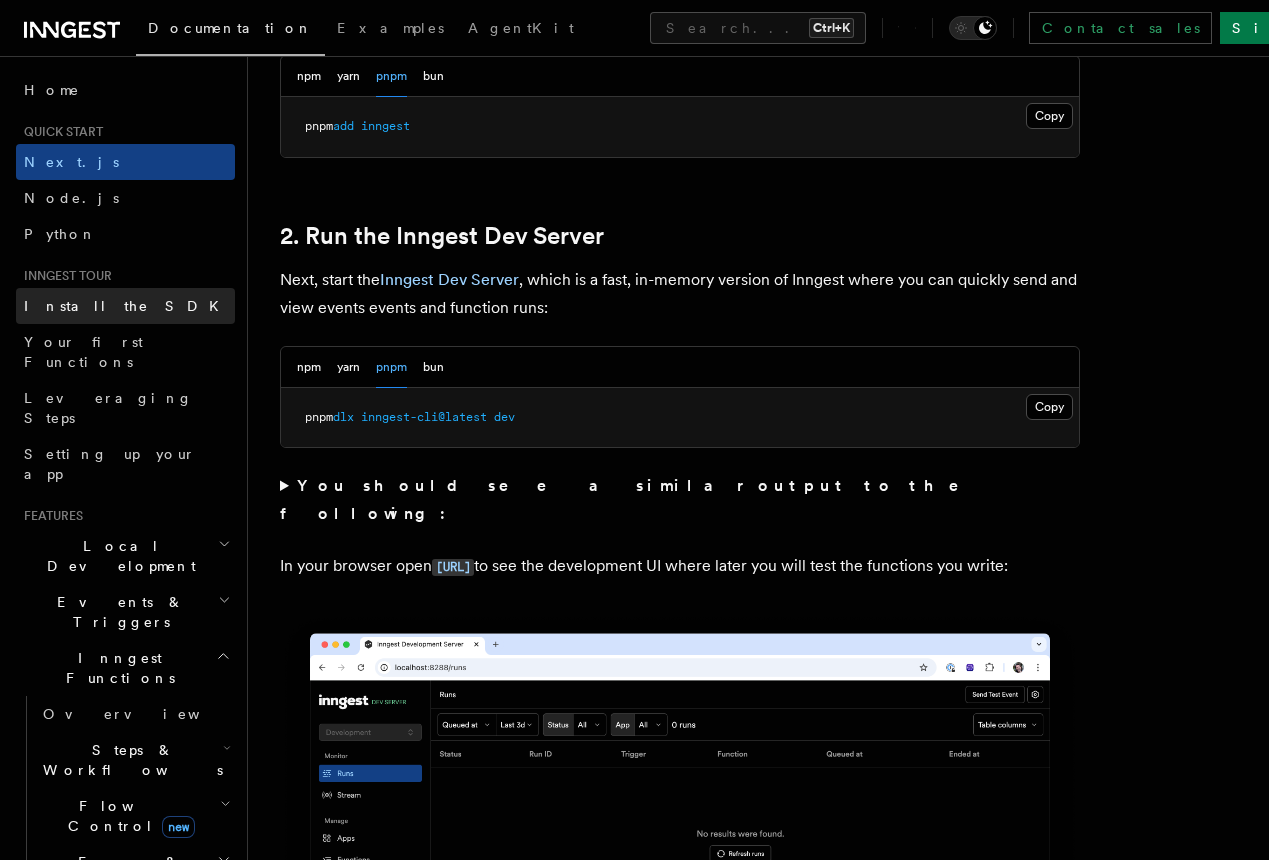 click on "Install the SDK" at bounding box center (127, 306) 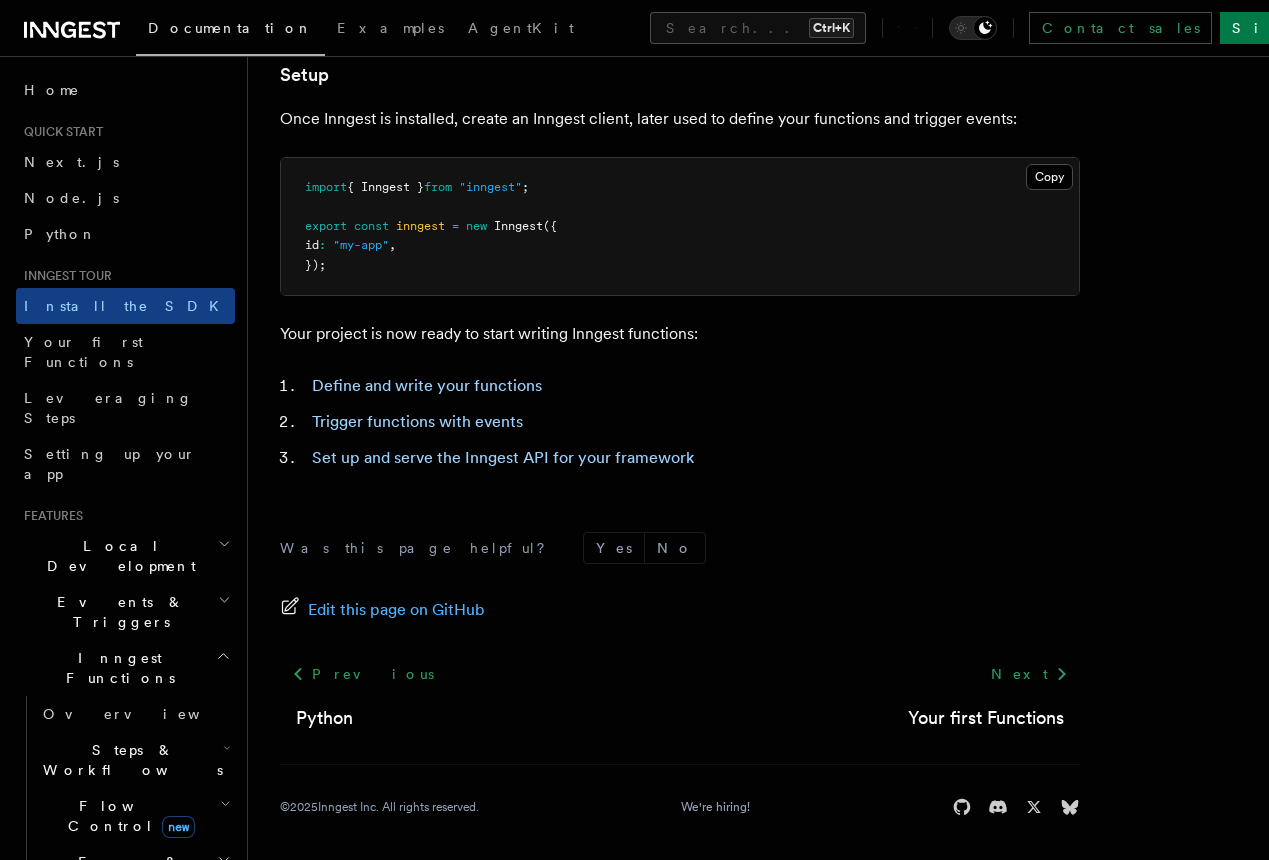 scroll, scrollTop: 803, scrollLeft: 0, axis: vertical 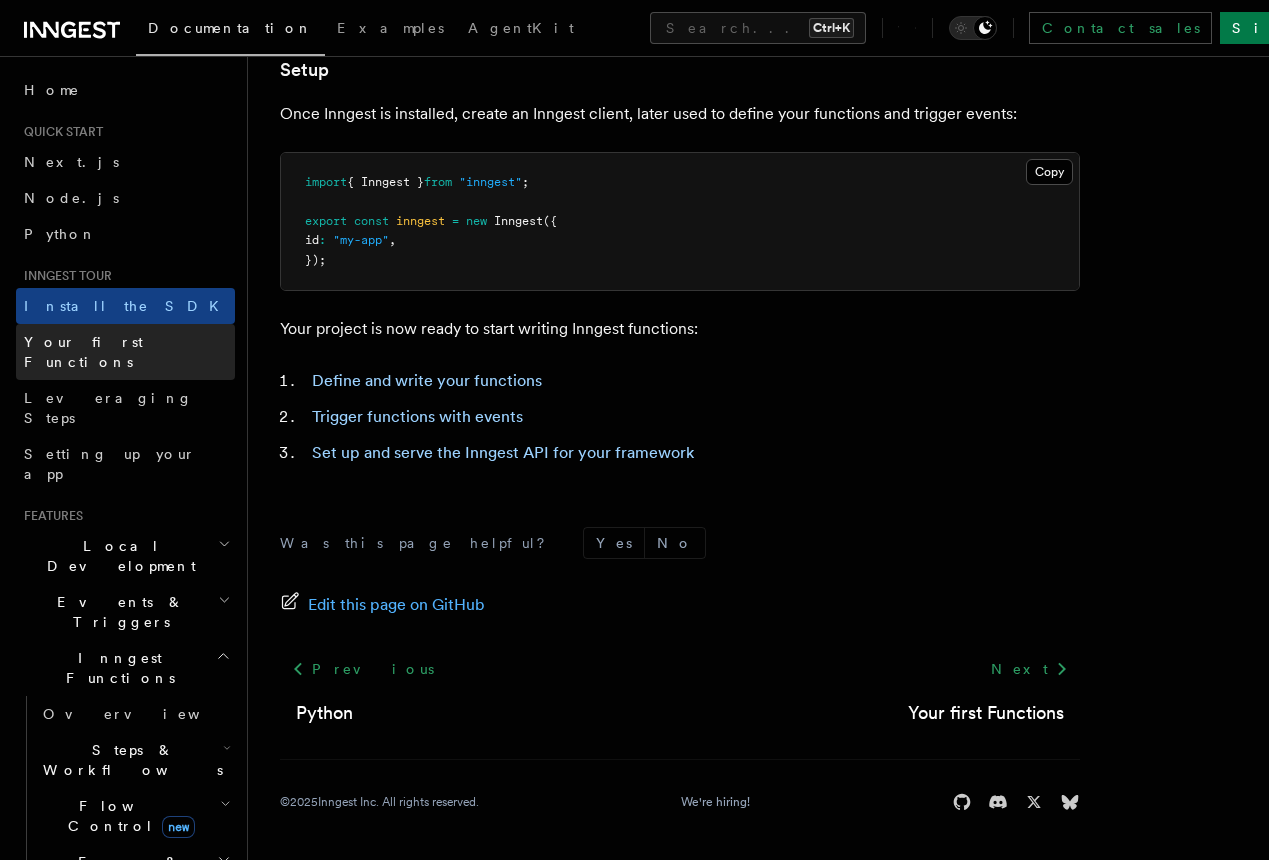click on "Your first Functions" at bounding box center (83, 352) 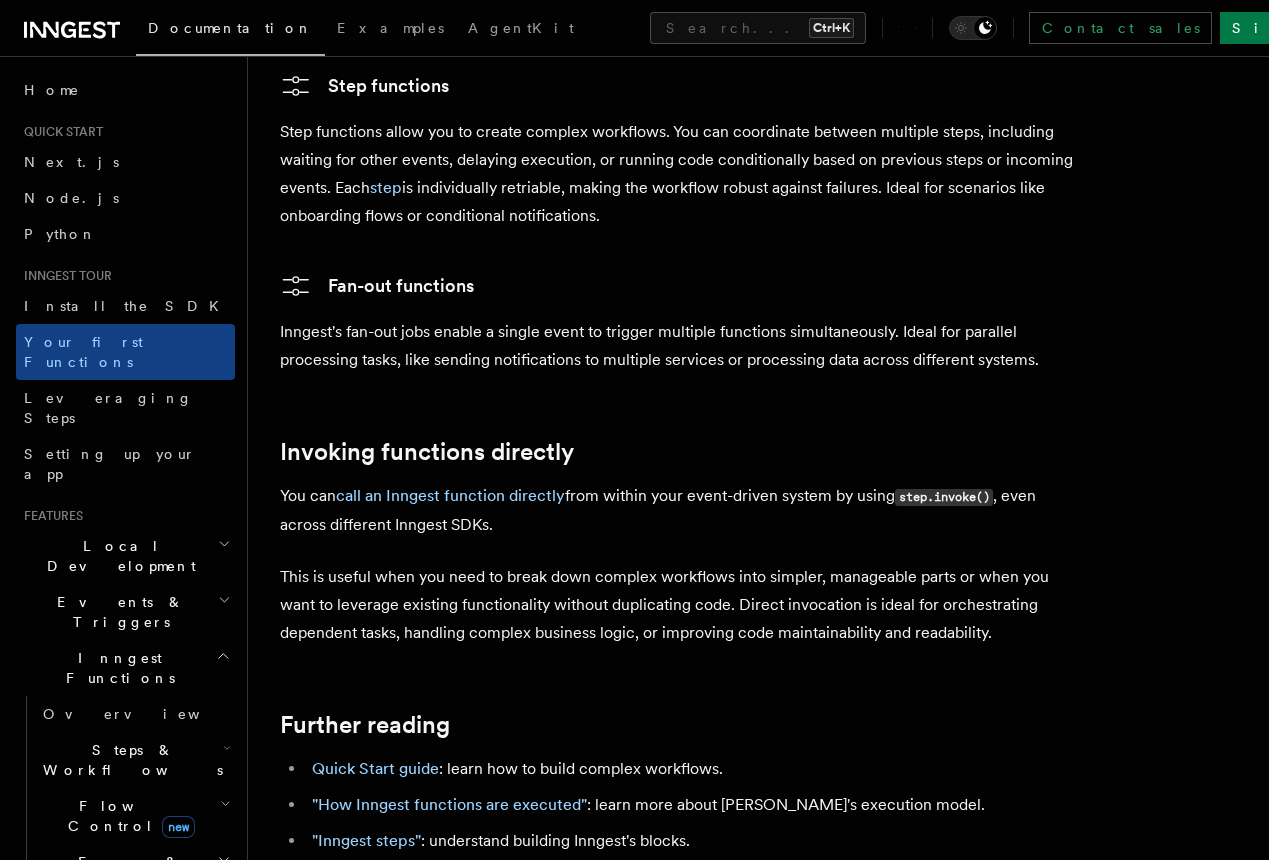 scroll, scrollTop: 4141, scrollLeft: 0, axis: vertical 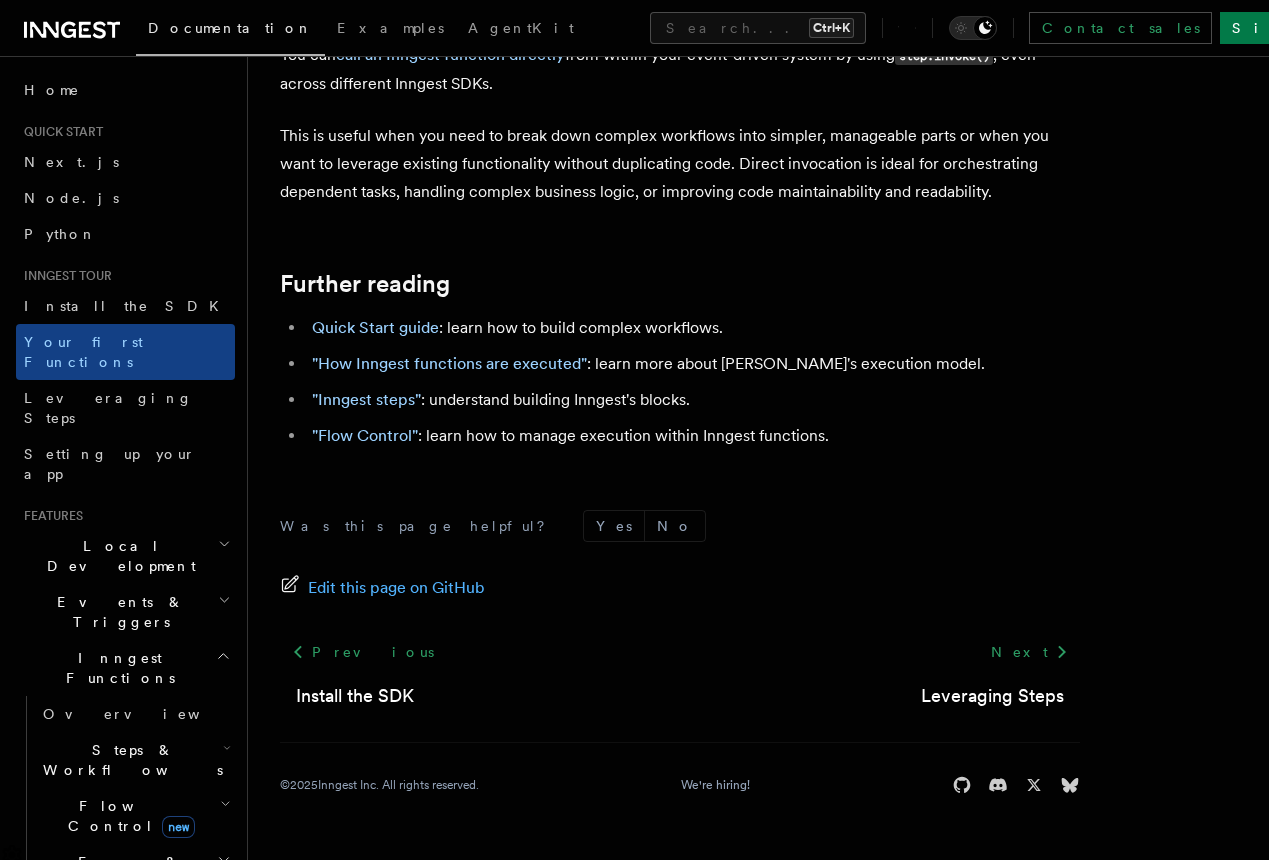 drag, startPoint x: 119, startPoint y: 170, endPoint x: 235, endPoint y: 222, distance: 127.12199 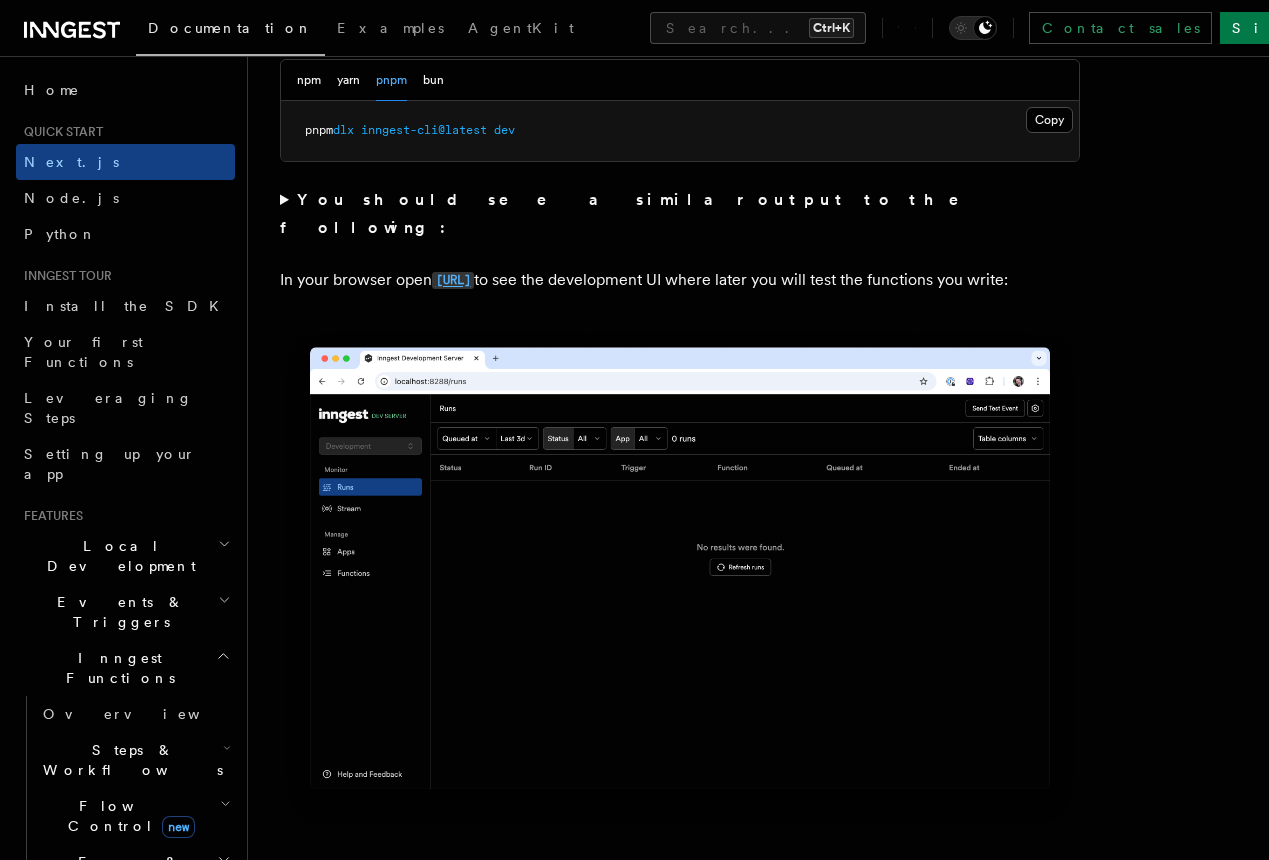 scroll, scrollTop: 1600, scrollLeft: 0, axis: vertical 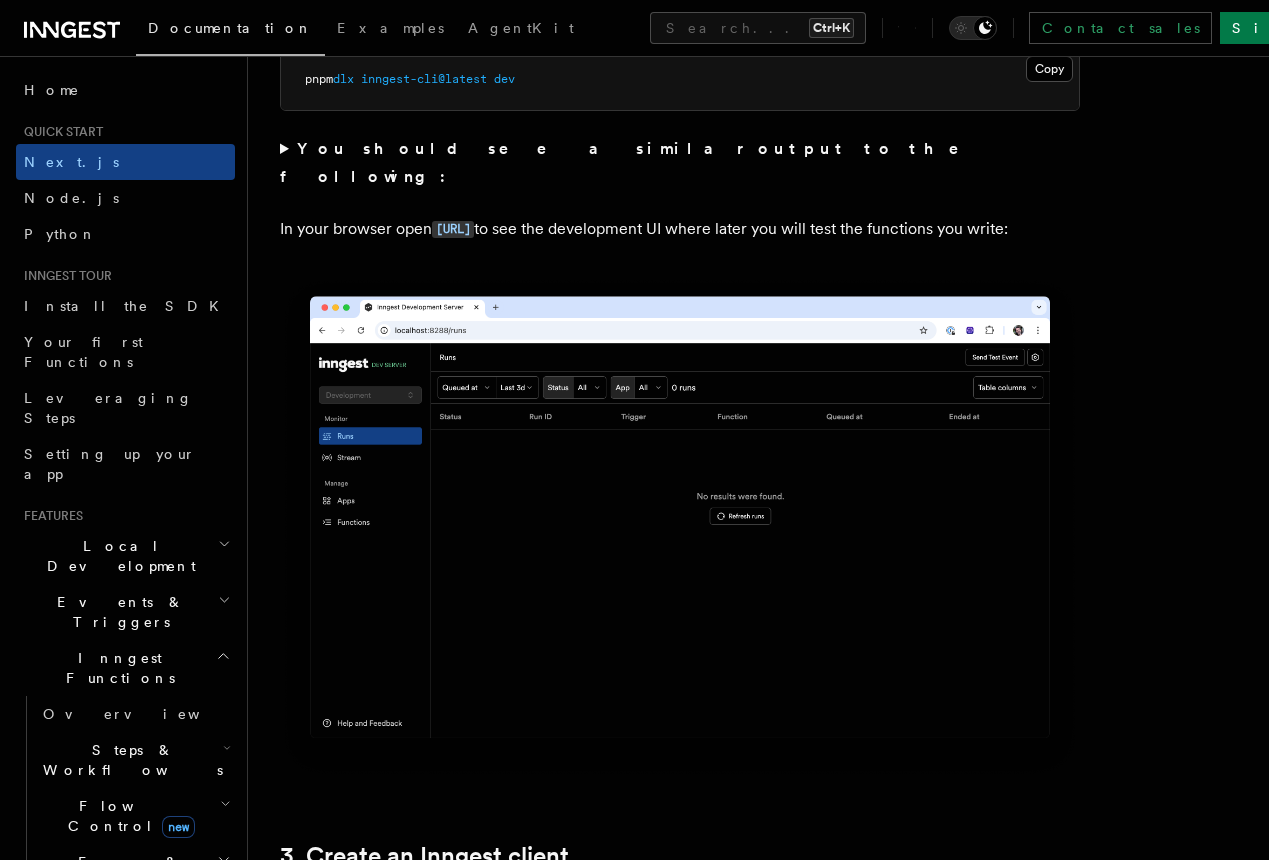 click on "You should see a similar output to the following:" at bounding box center (680, 163) 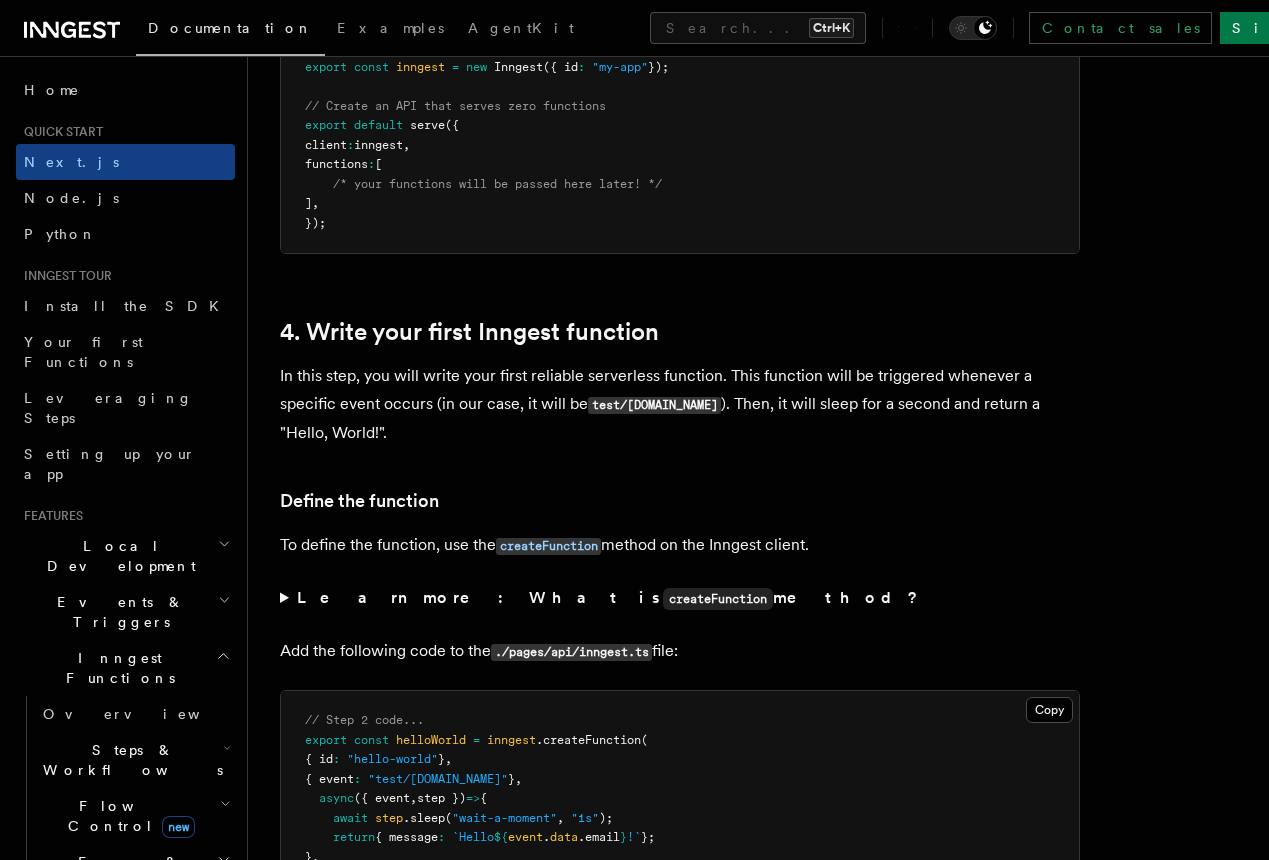 scroll, scrollTop: 3200, scrollLeft: 0, axis: vertical 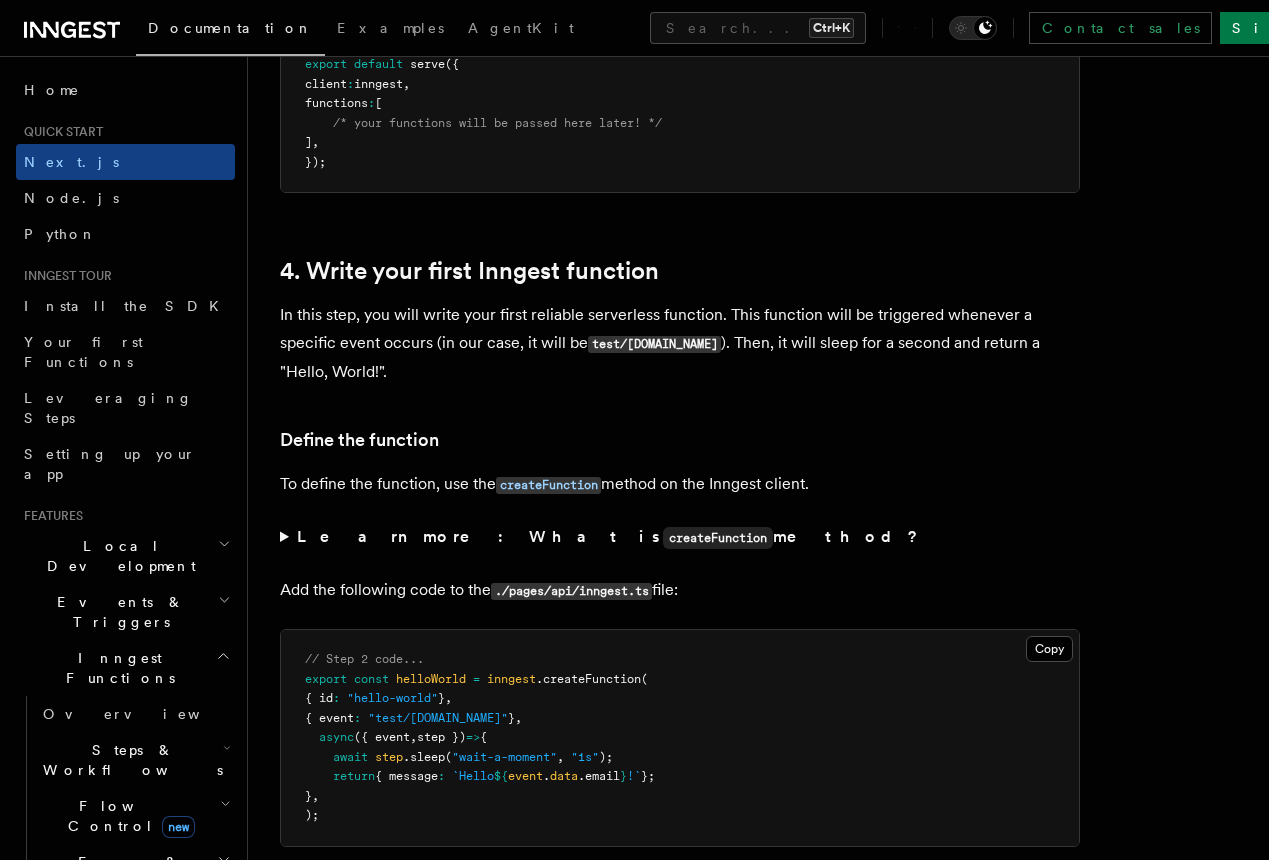 click on "Learn more: What is  createFunction  method?" at bounding box center [680, 537] 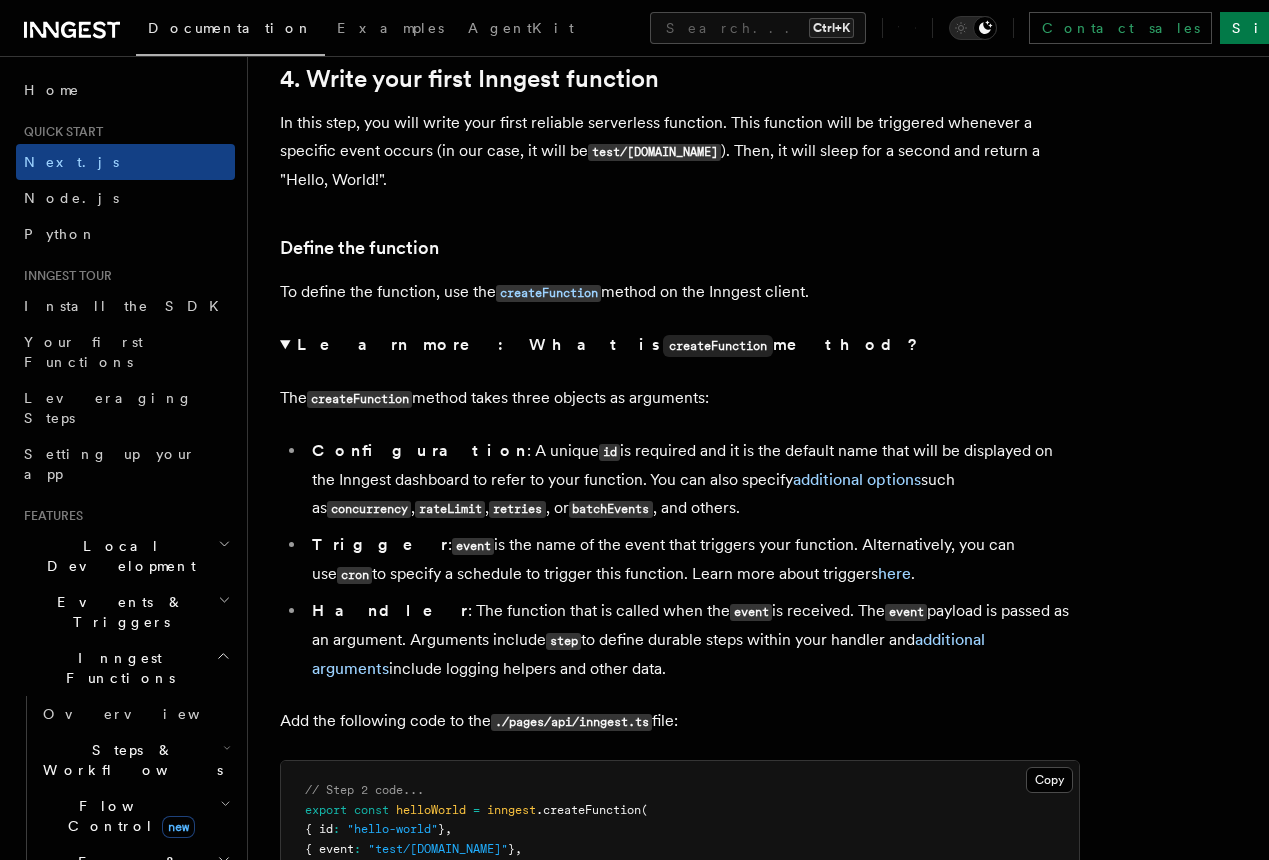 scroll, scrollTop: 3700, scrollLeft: 0, axis: vertical 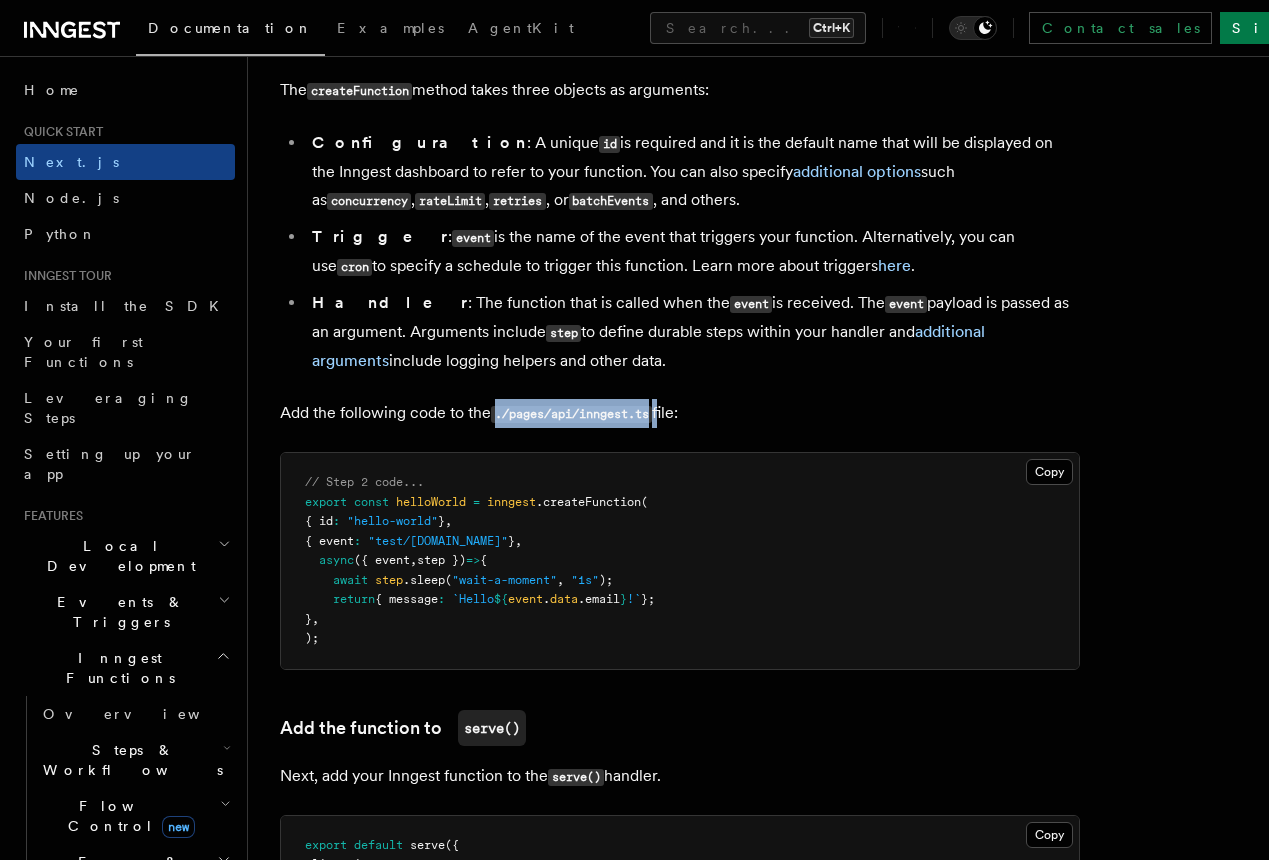 drag, startPoint x: 663, startPoint y: 404, endPoint x: 500, endPoint y: 407, distance: 163.0276 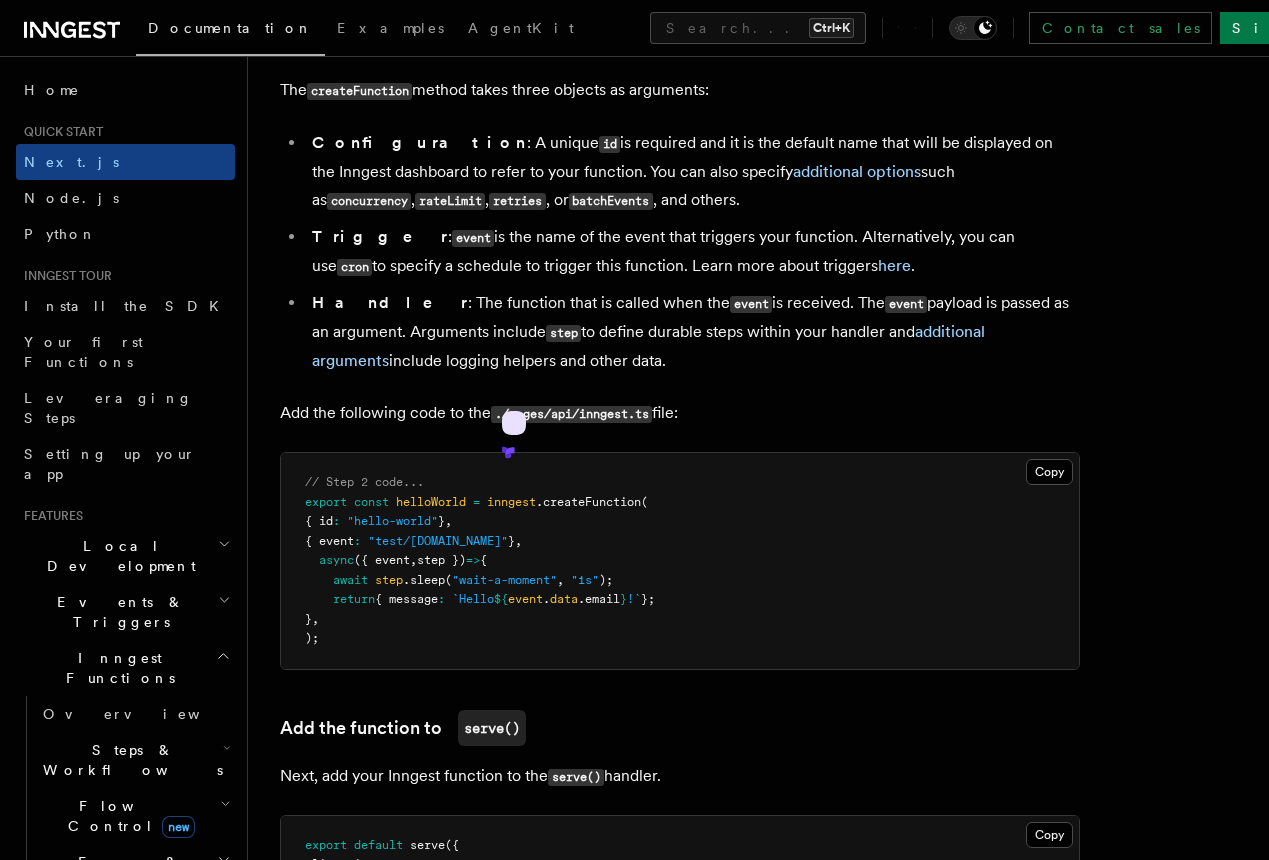 drag, startPoint x: 500, startPoint y: 407, endPoint x: 583, endPoint y: 430, distance: 86.127815 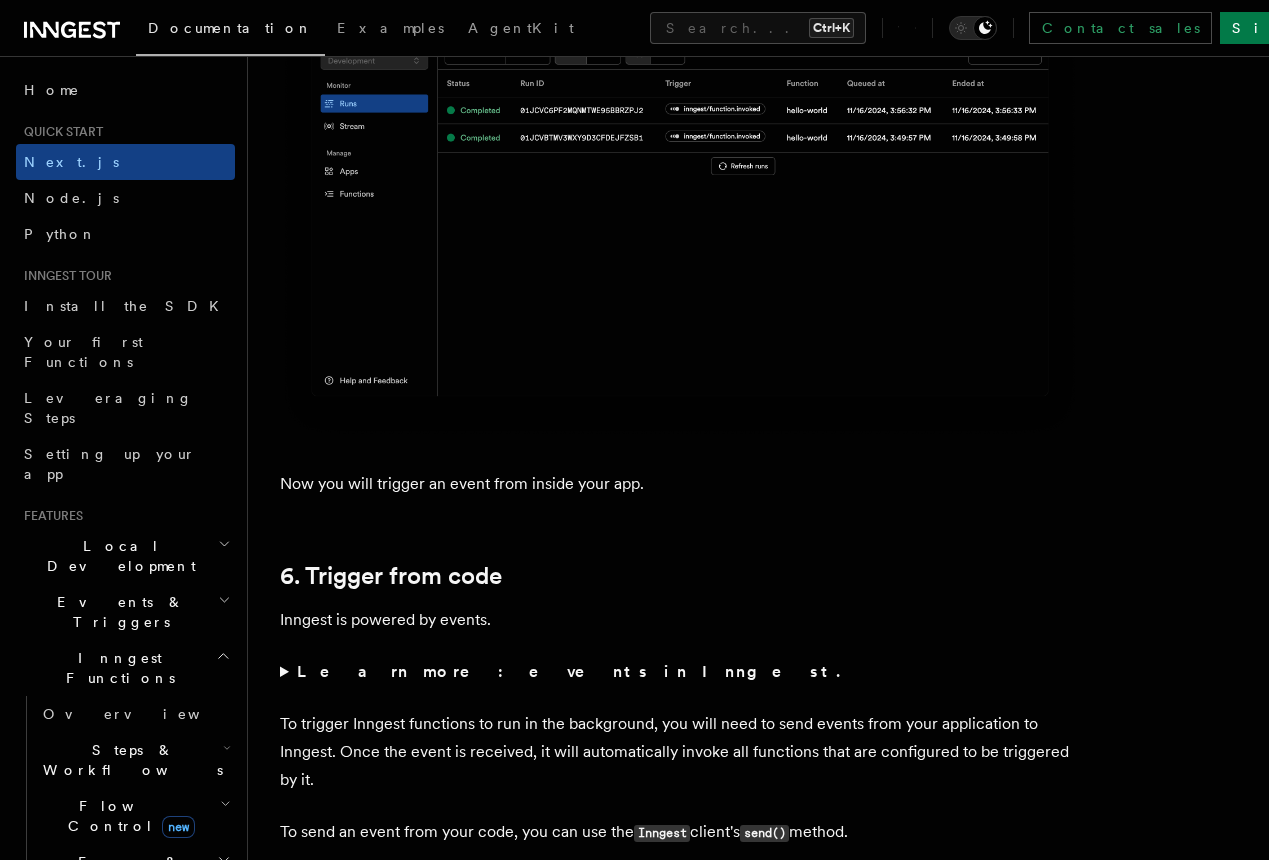 scroll, scrollTop: 9900, scrollLeft: 0, axis: vertical 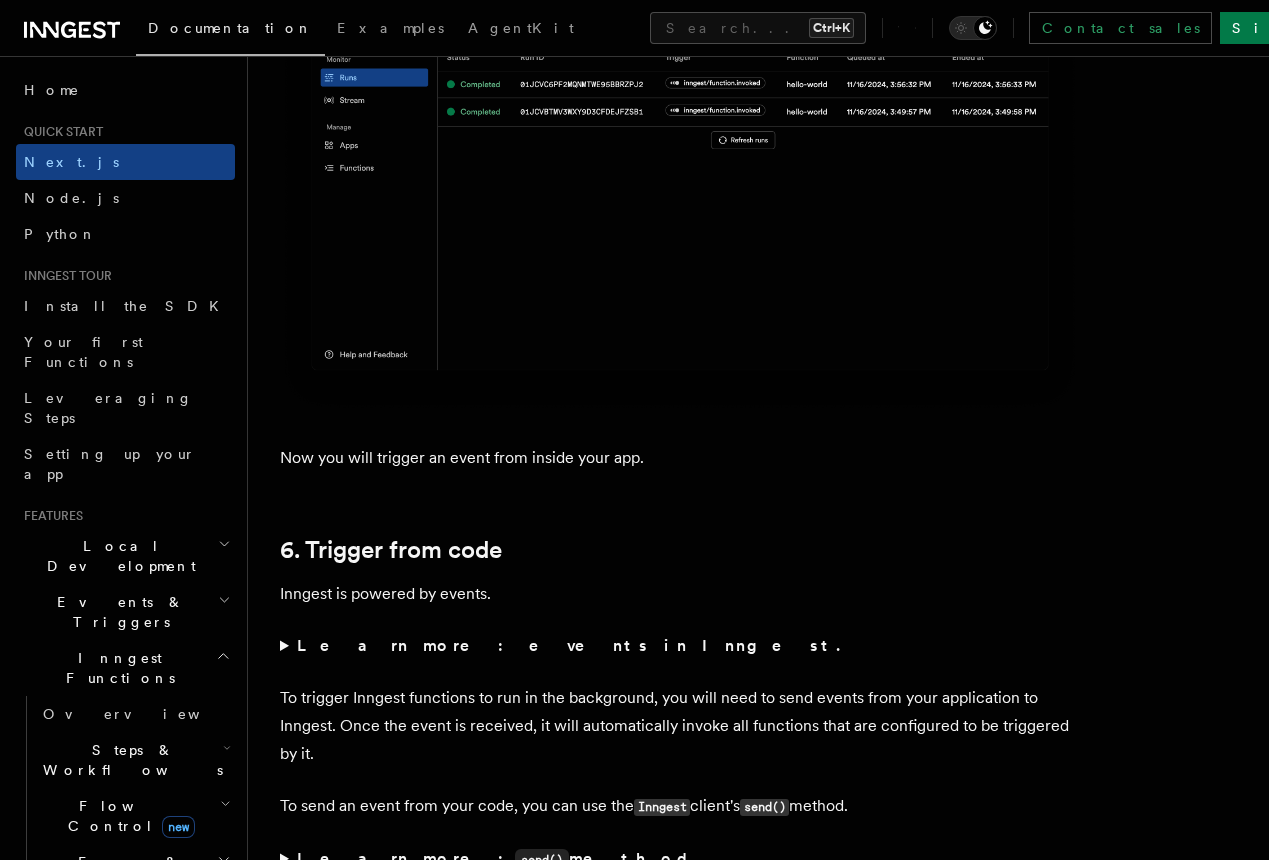 click on "Learn more: events in Inngest." at bounding box center [570, 645] 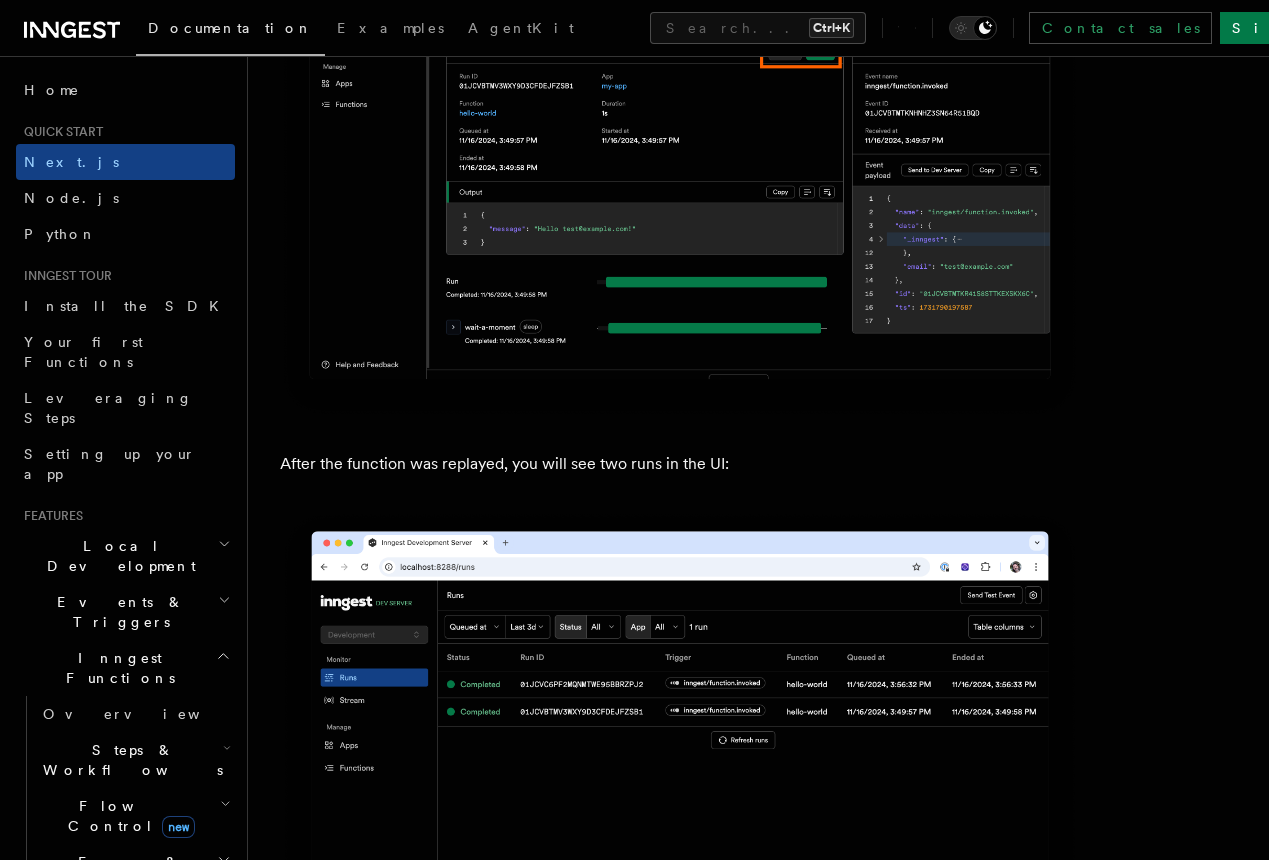 click on "Next.js Quick Start" at bounding box center (0, 0) 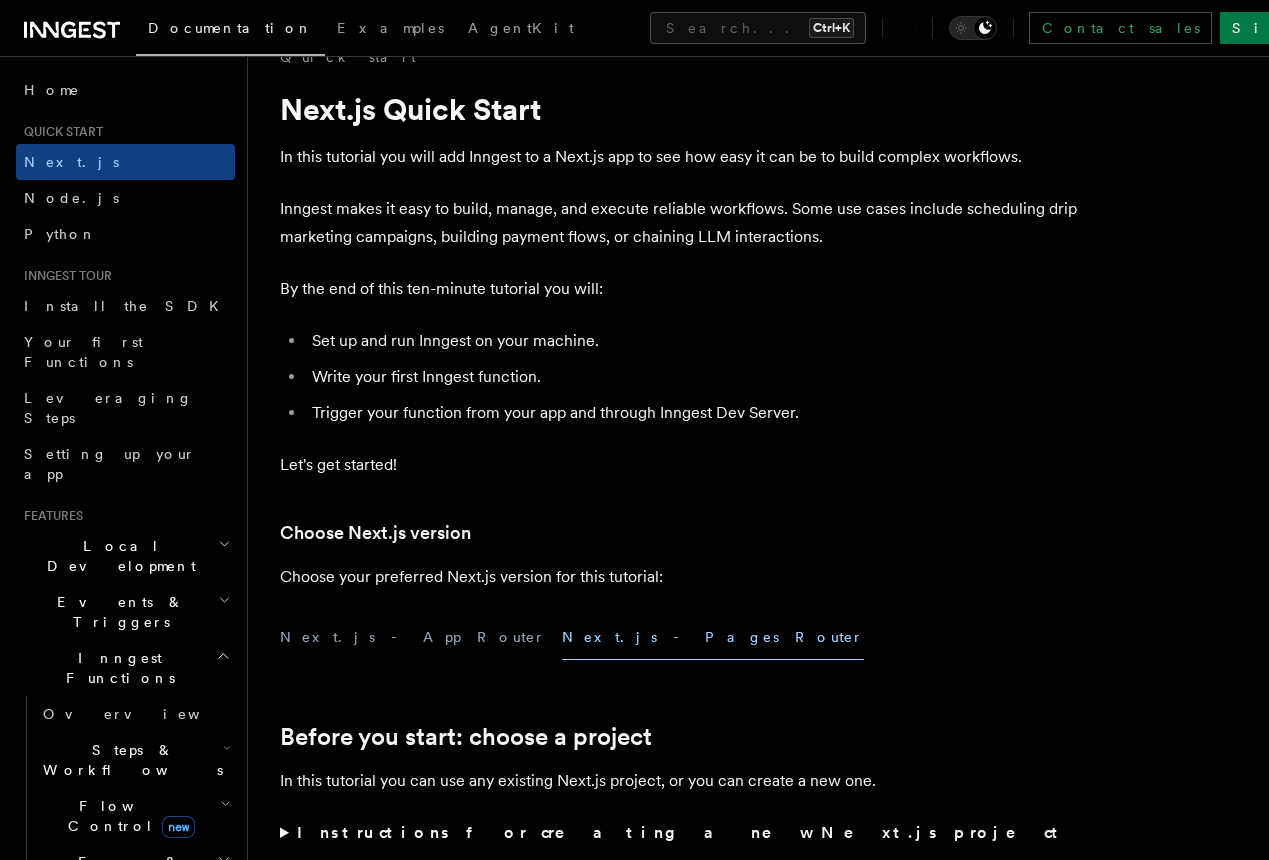 scroll, scrollTop: 0, scrollLeft: 0, axis: both 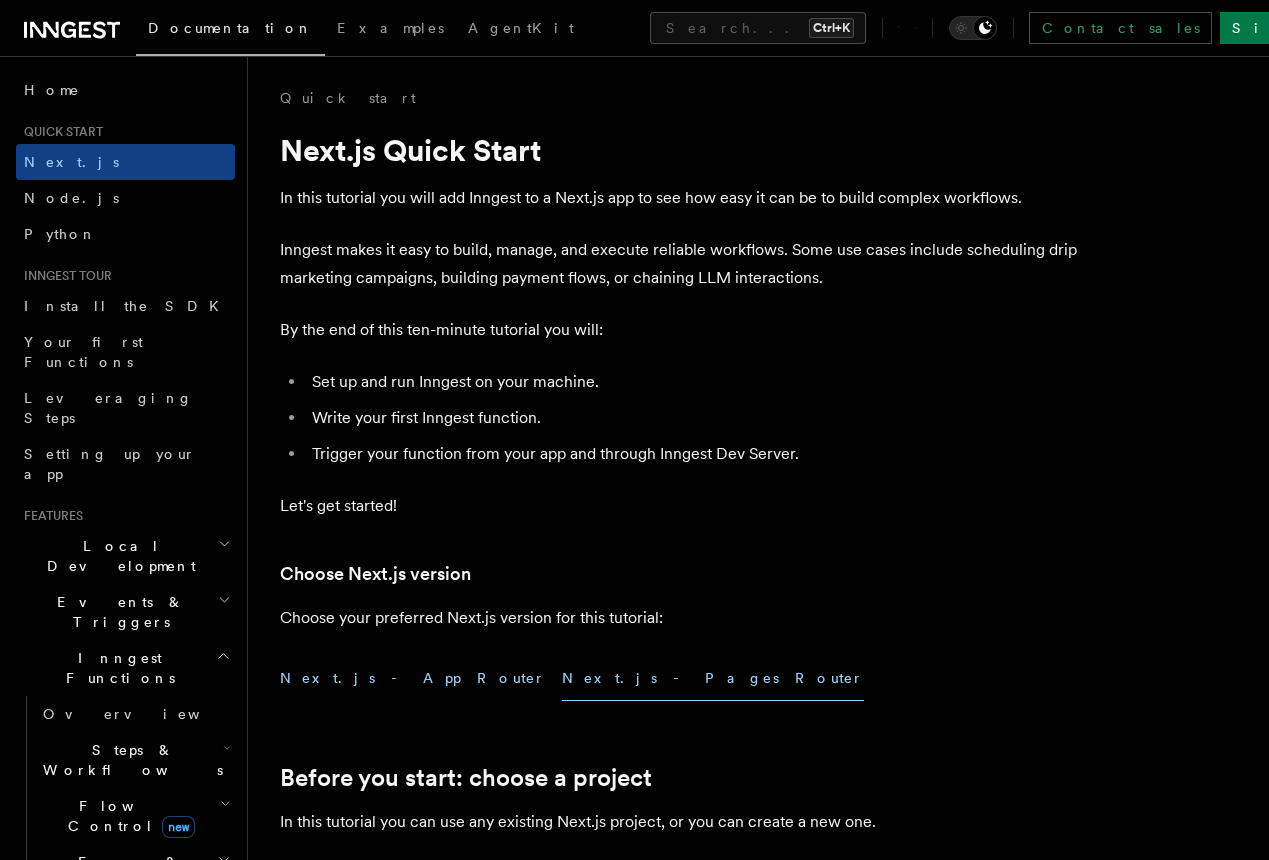 click on "Next.js - App Router" at bounding box center (413, 678) 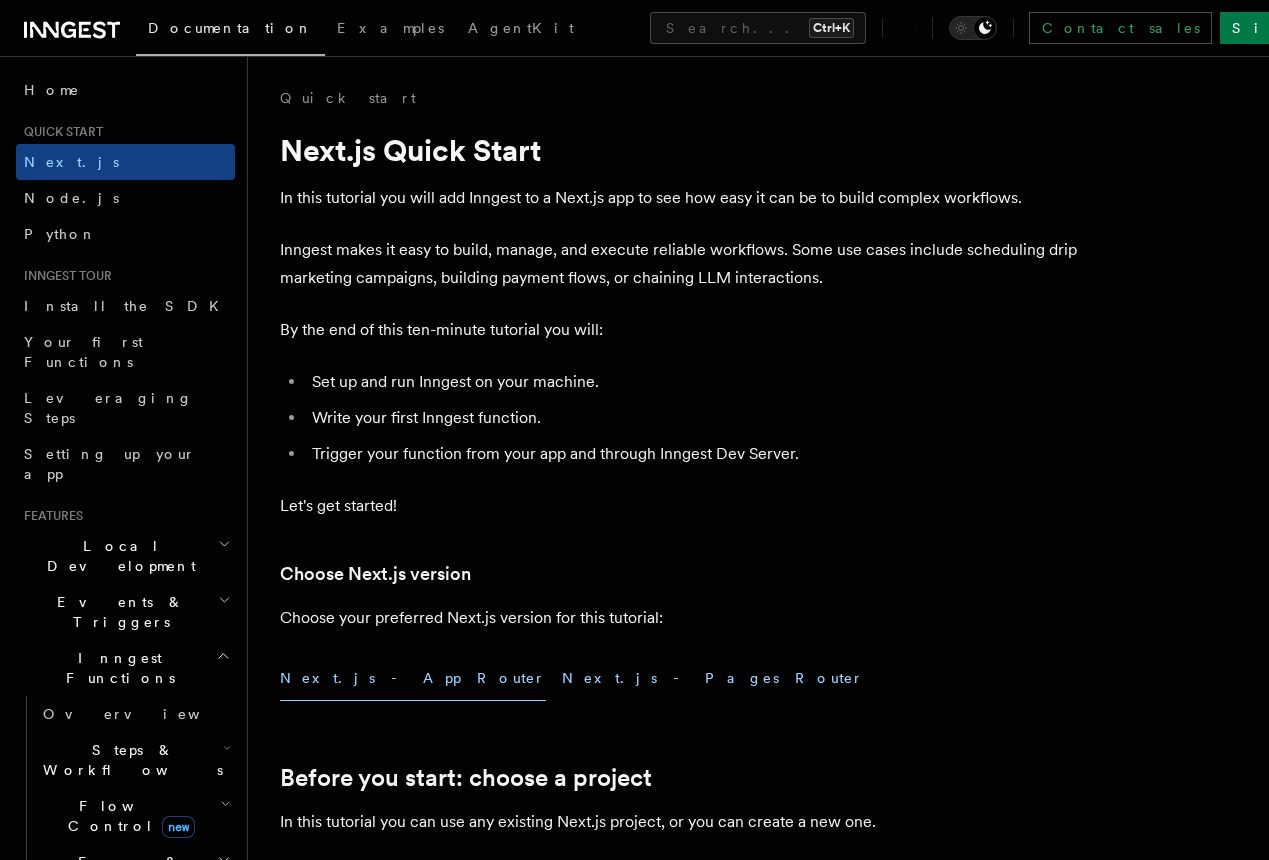 click on "Next.js - Pages Router" at bounding box center [713, 678] 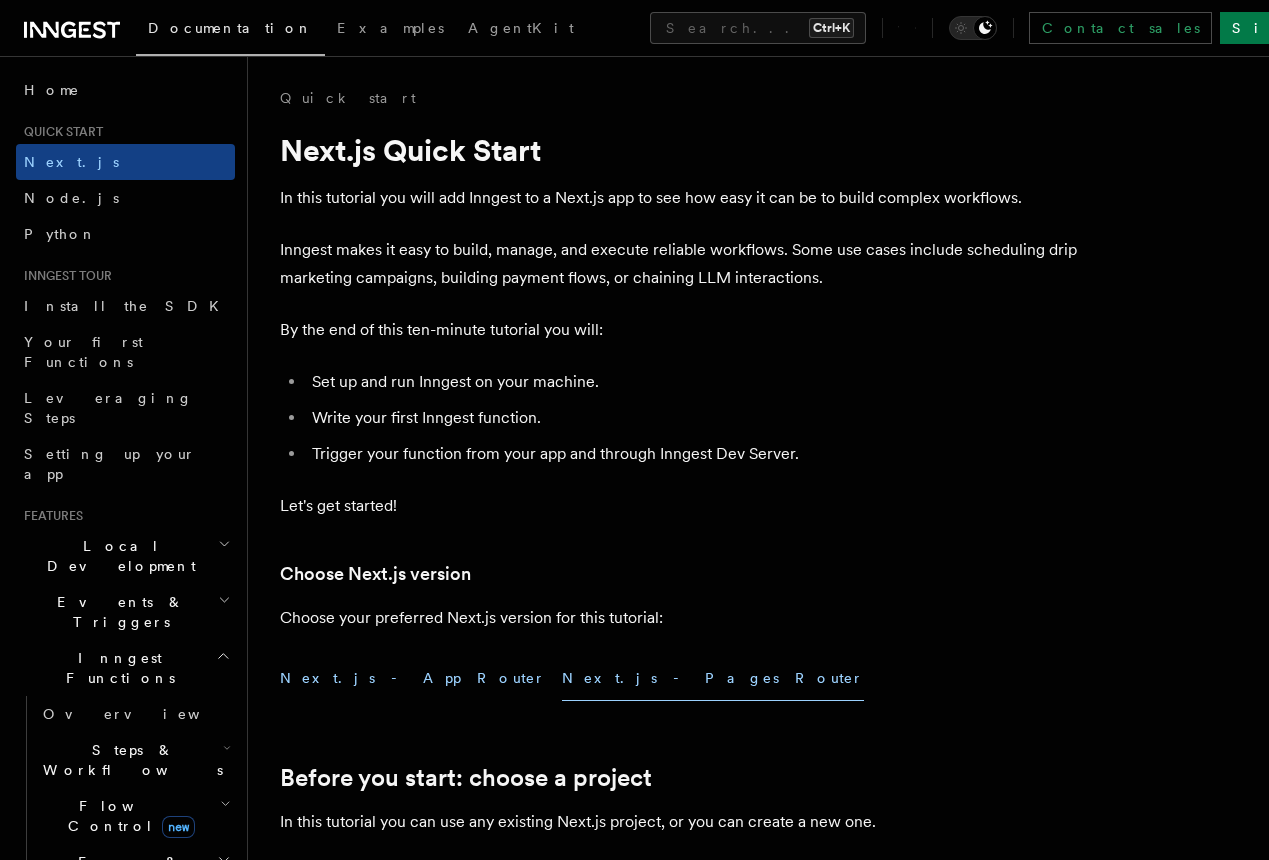 click on "Next.js - App Router" at bounding box center (413, 678) 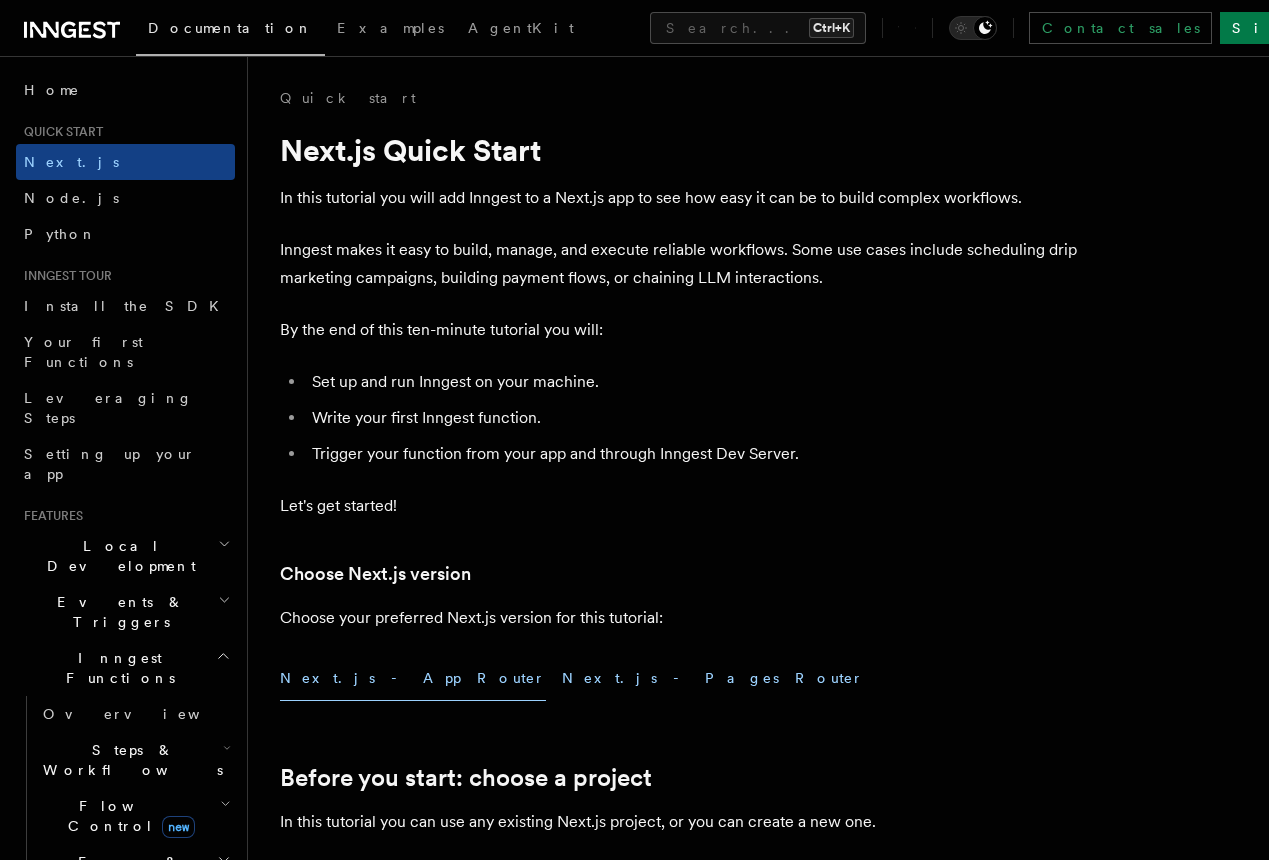 click on "Next.js - Pages Router" at bounding box center [713, 678] 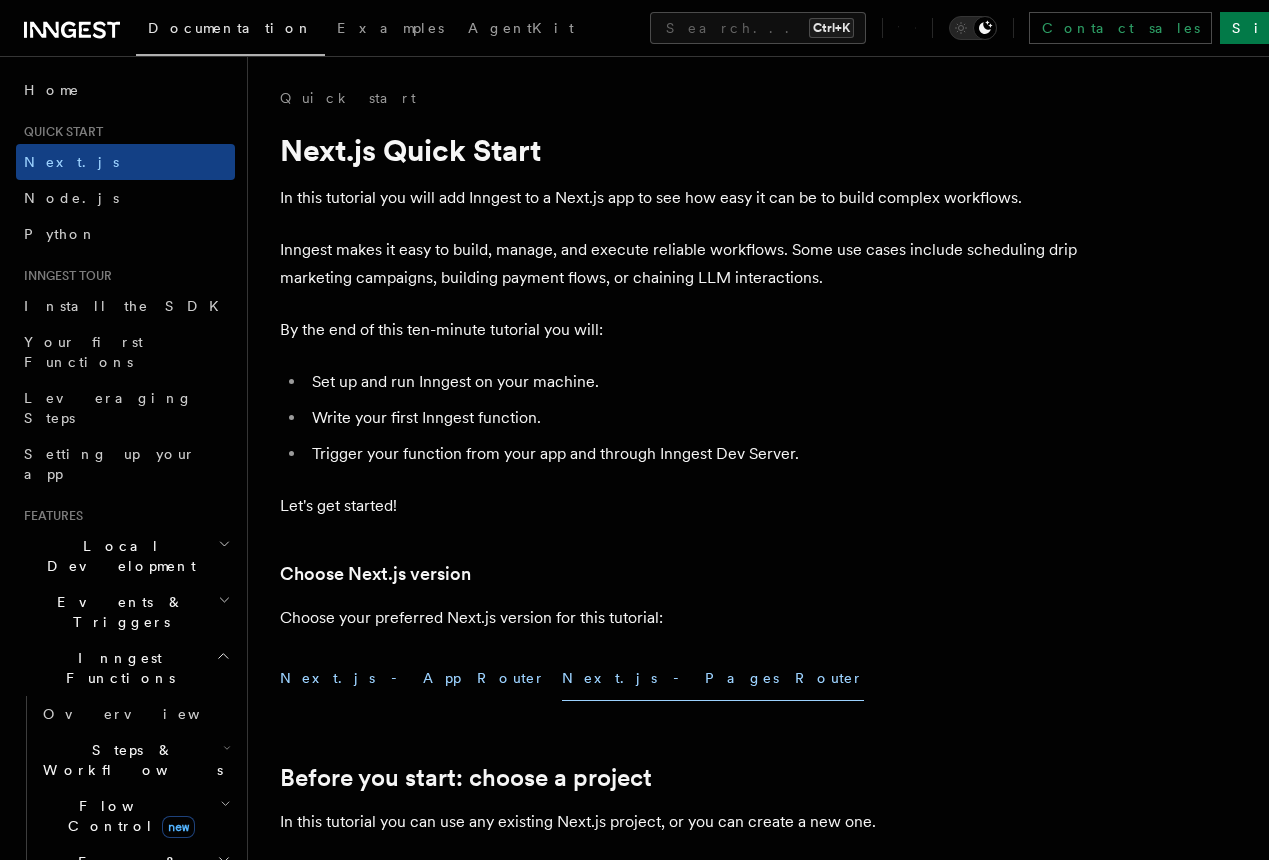 click on "Next.js - App Router" at bounding box center [413, 678] 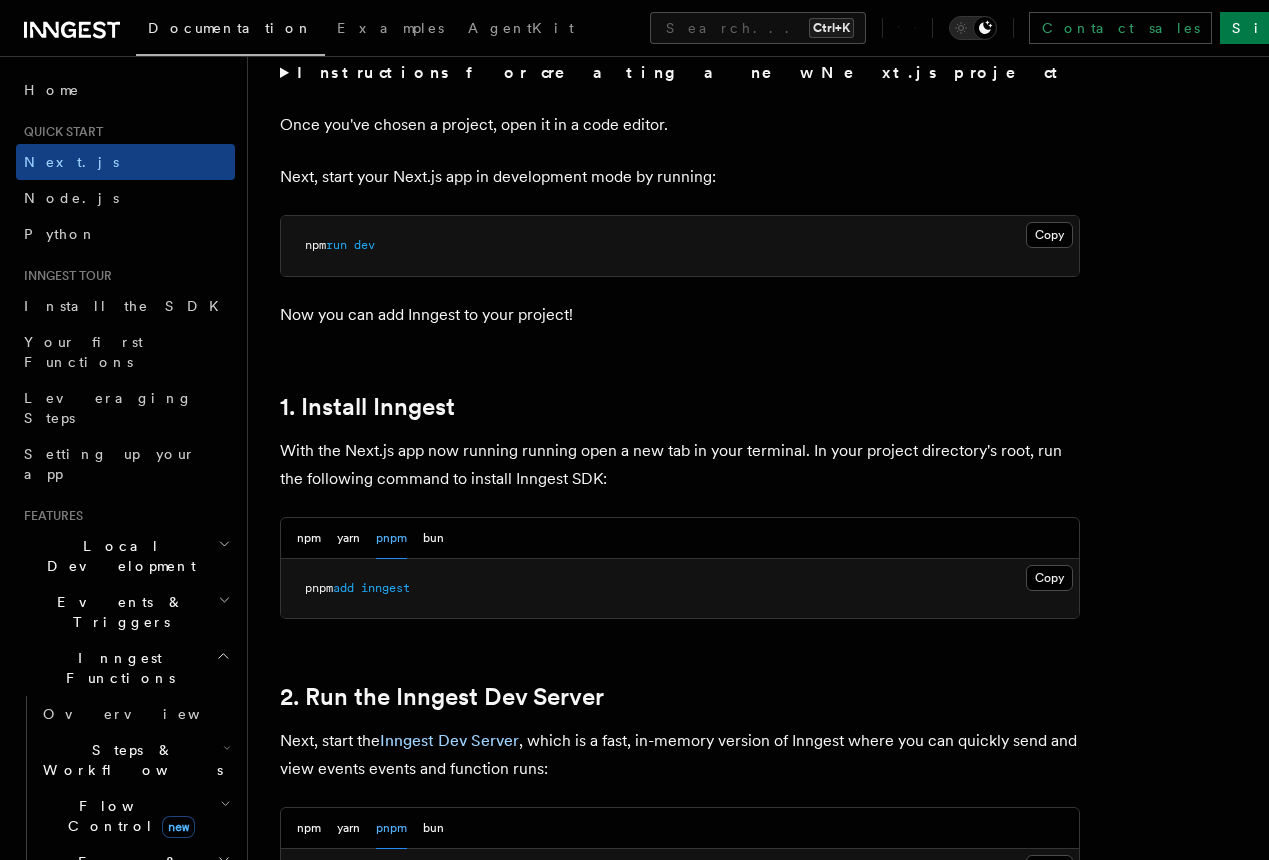 scroll, scrollTop: 800, scrollLeft: 0, axis: vertical 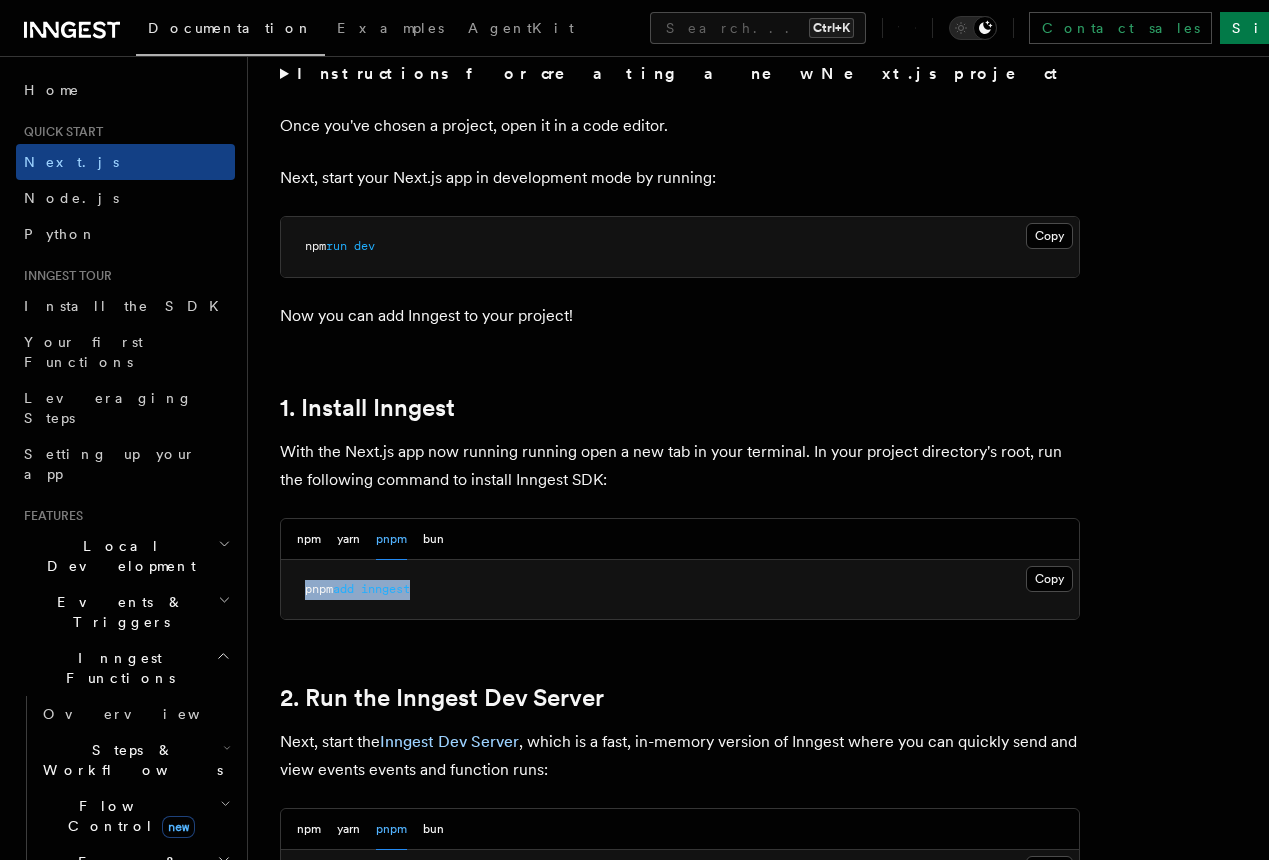 drag, startPoint x: 454, startPoint y: 620, endPoint x: 278, endPoint y: 626, distance: 176.10225 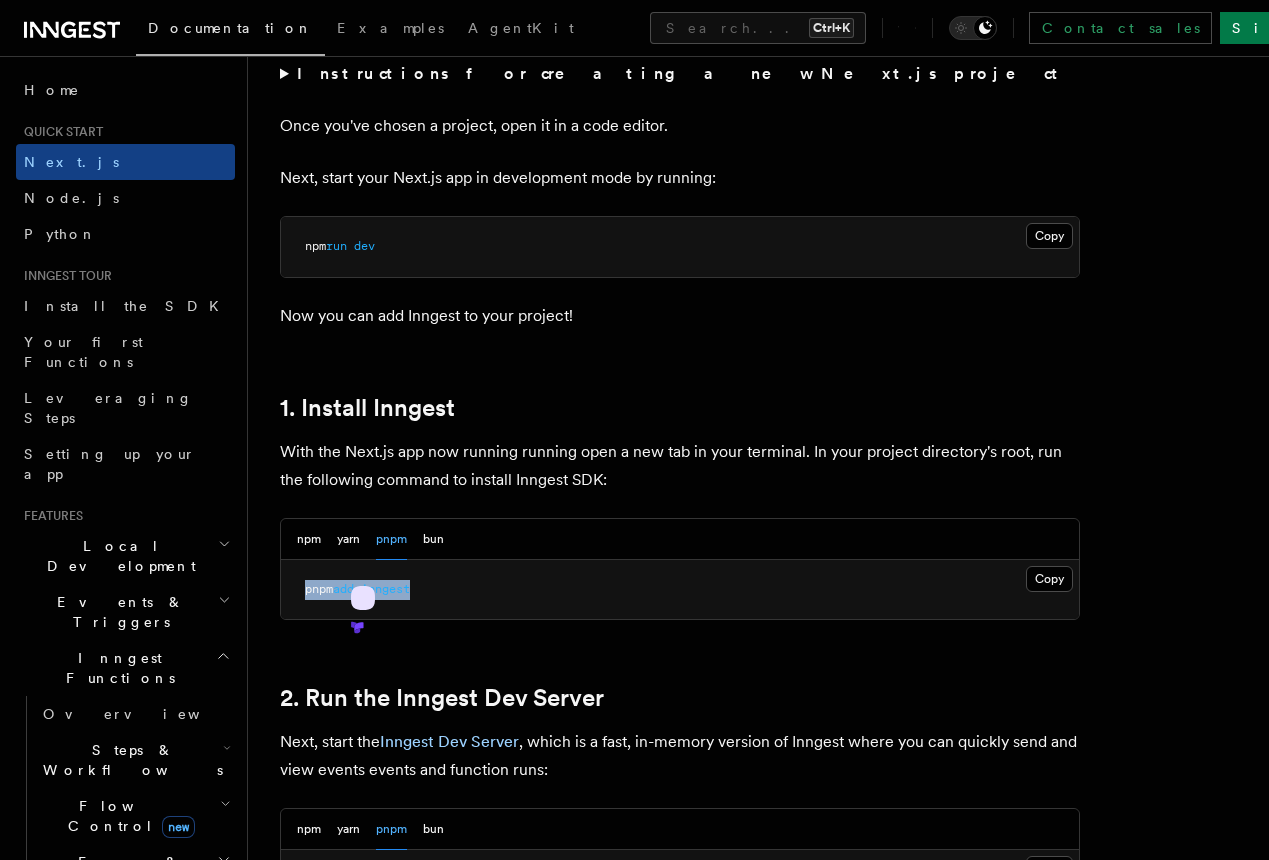 copy on "pnpm  add   inngest" 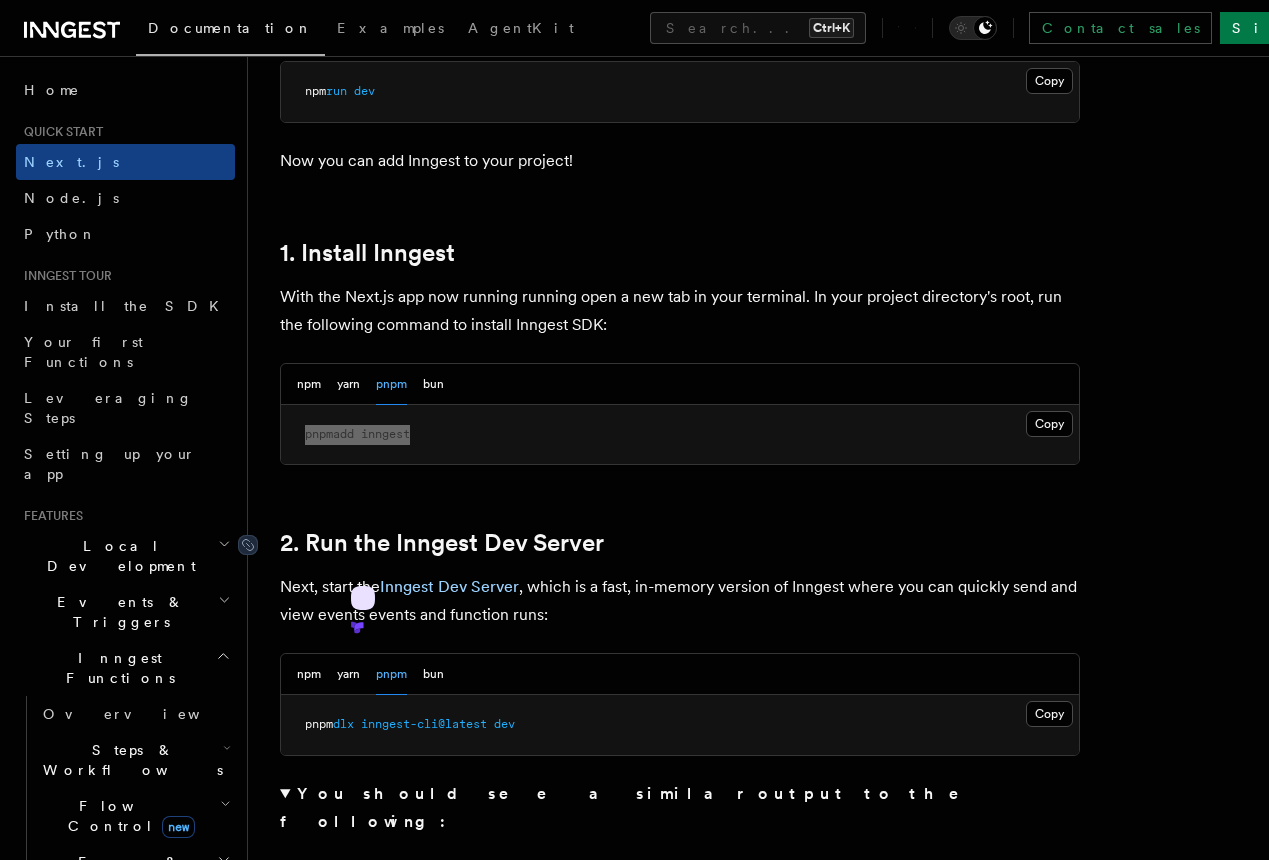 scroll, scrollTop: 1400, scrollLeft: 0, axis: vertical 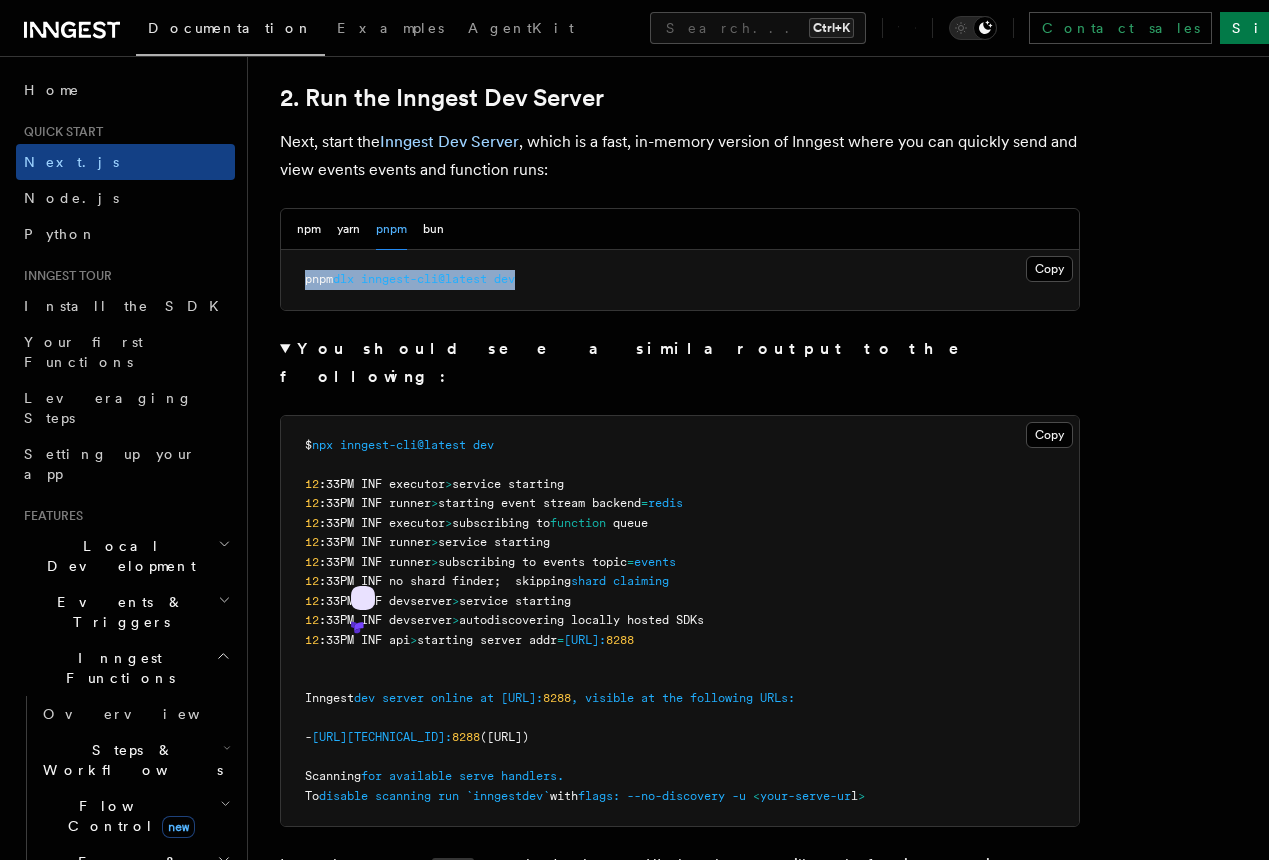 drag, startPoint x: 555, startPoint y: 311, endPoint x: 306, endPoint y: 313, distance: 249.00803 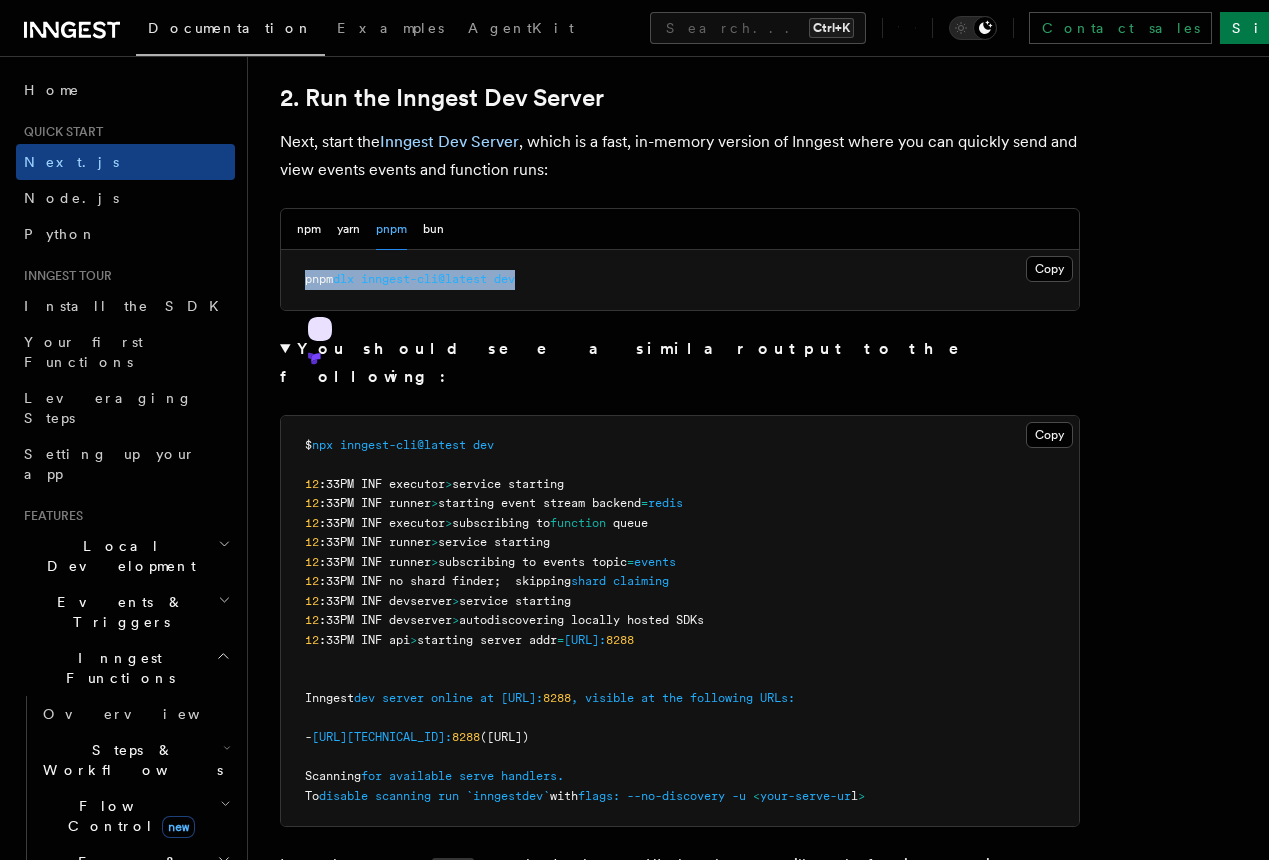 copy on "pnpm  dlx   inngest-cli@latest   dev" 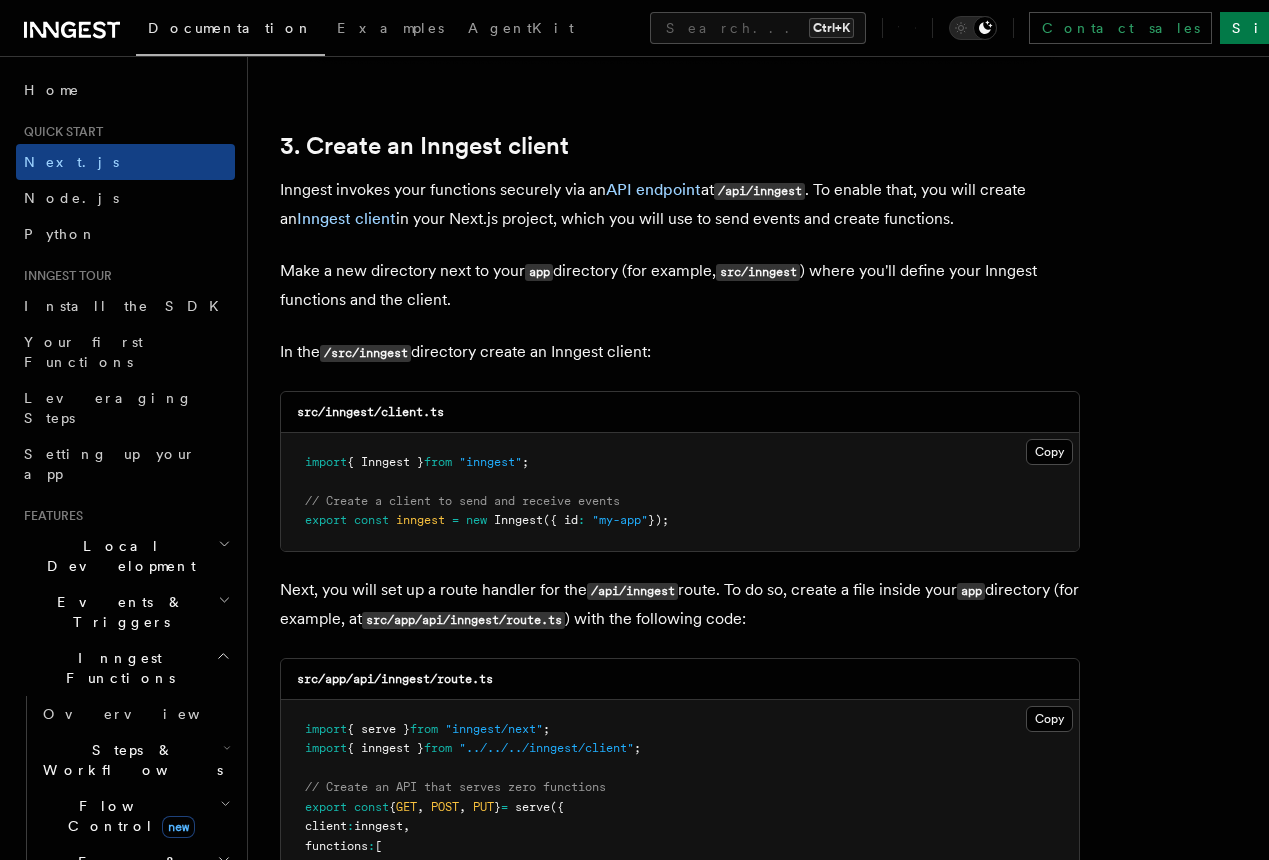 scroll, scrollTop: 2800, scrollLeft: 0, axis: vertical 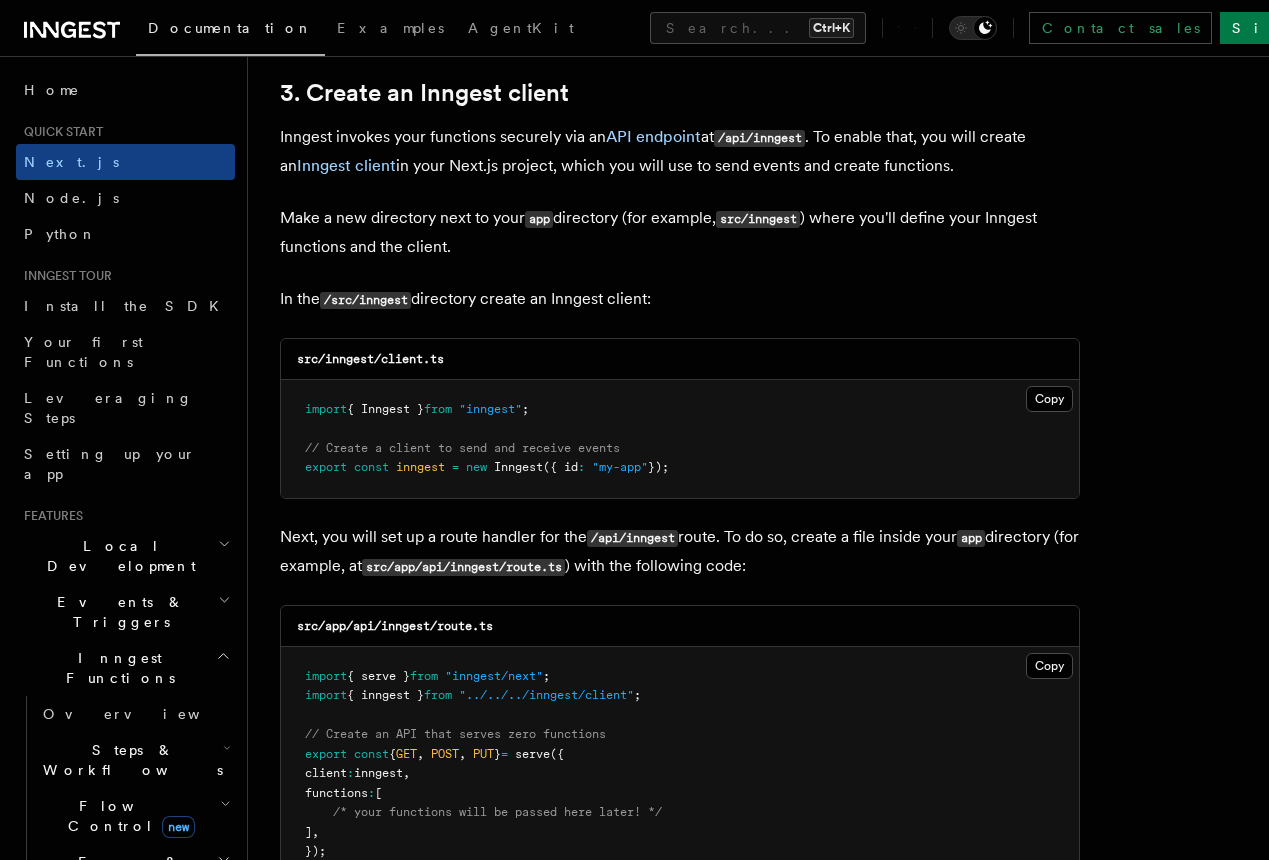 click on "src/inngest/client.ts" at bounding box center (370, 359) 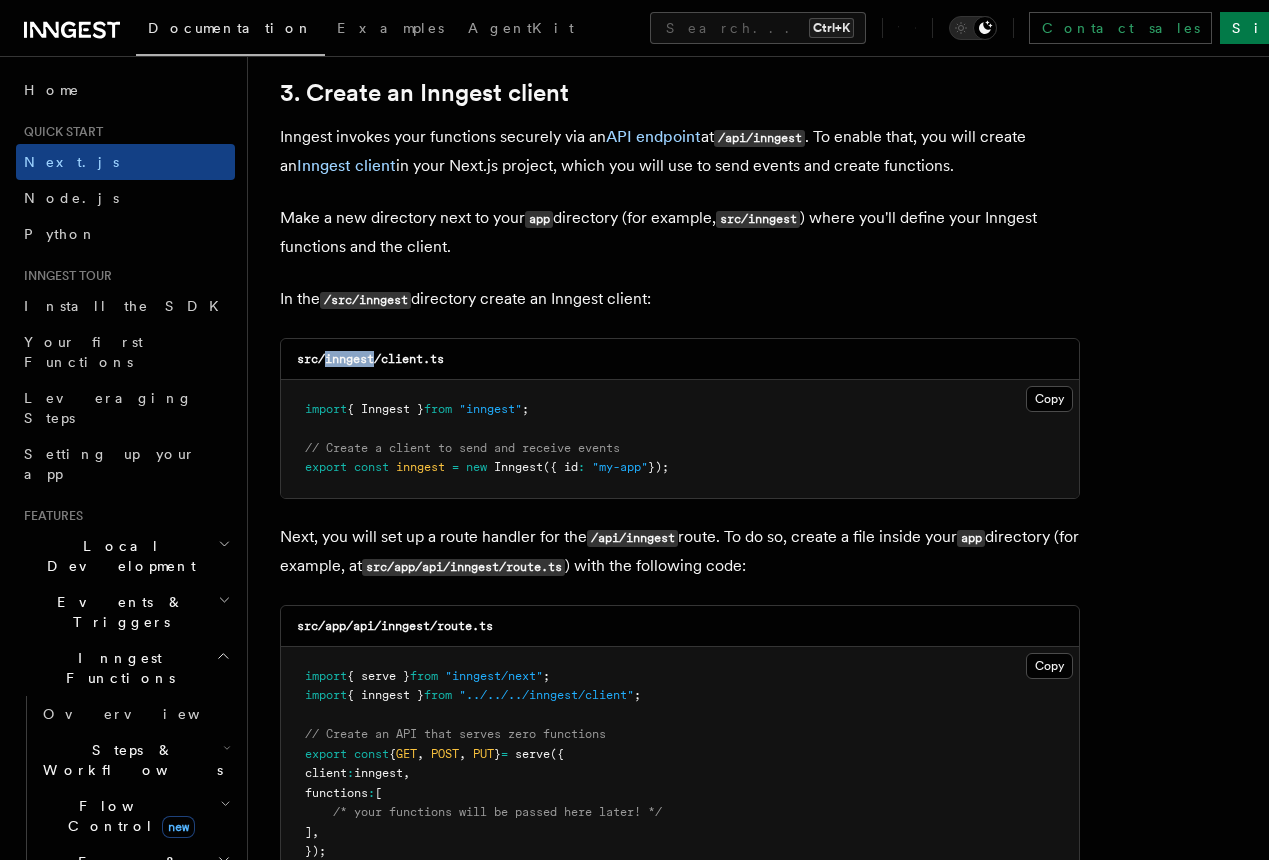 click on "src/inngest/client.ts" at bounding box center [370, 359] 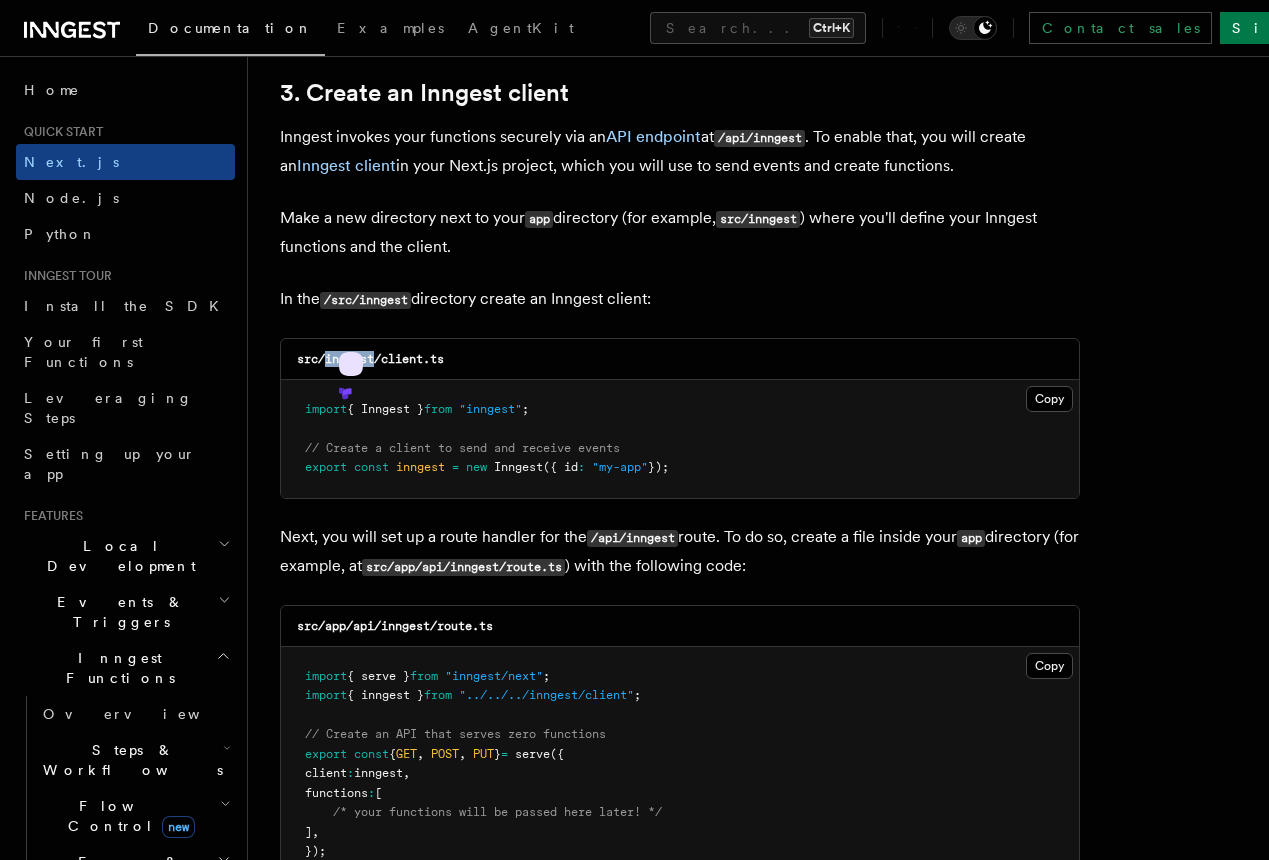 copy on "inngest" 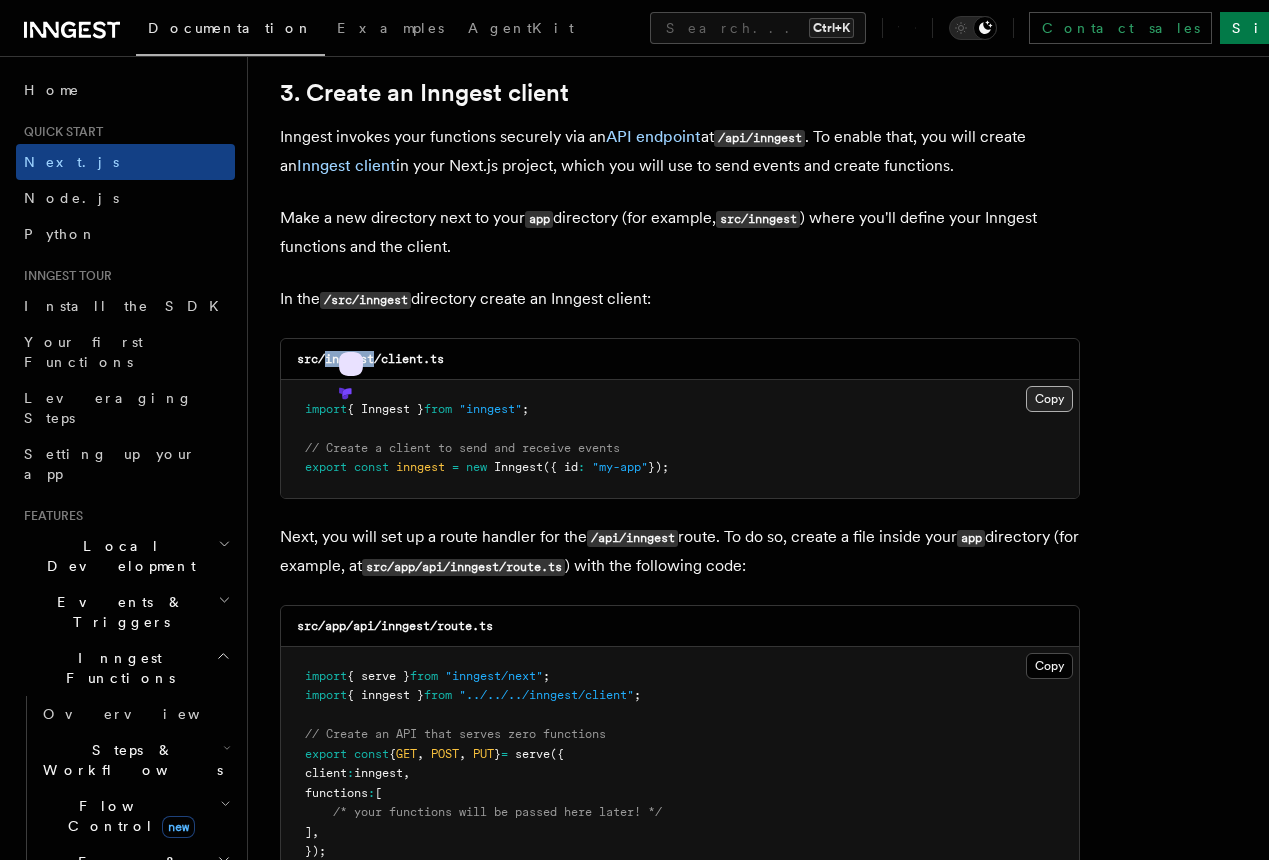 click on "Copy Copied" at bounding box center (1049, 399) 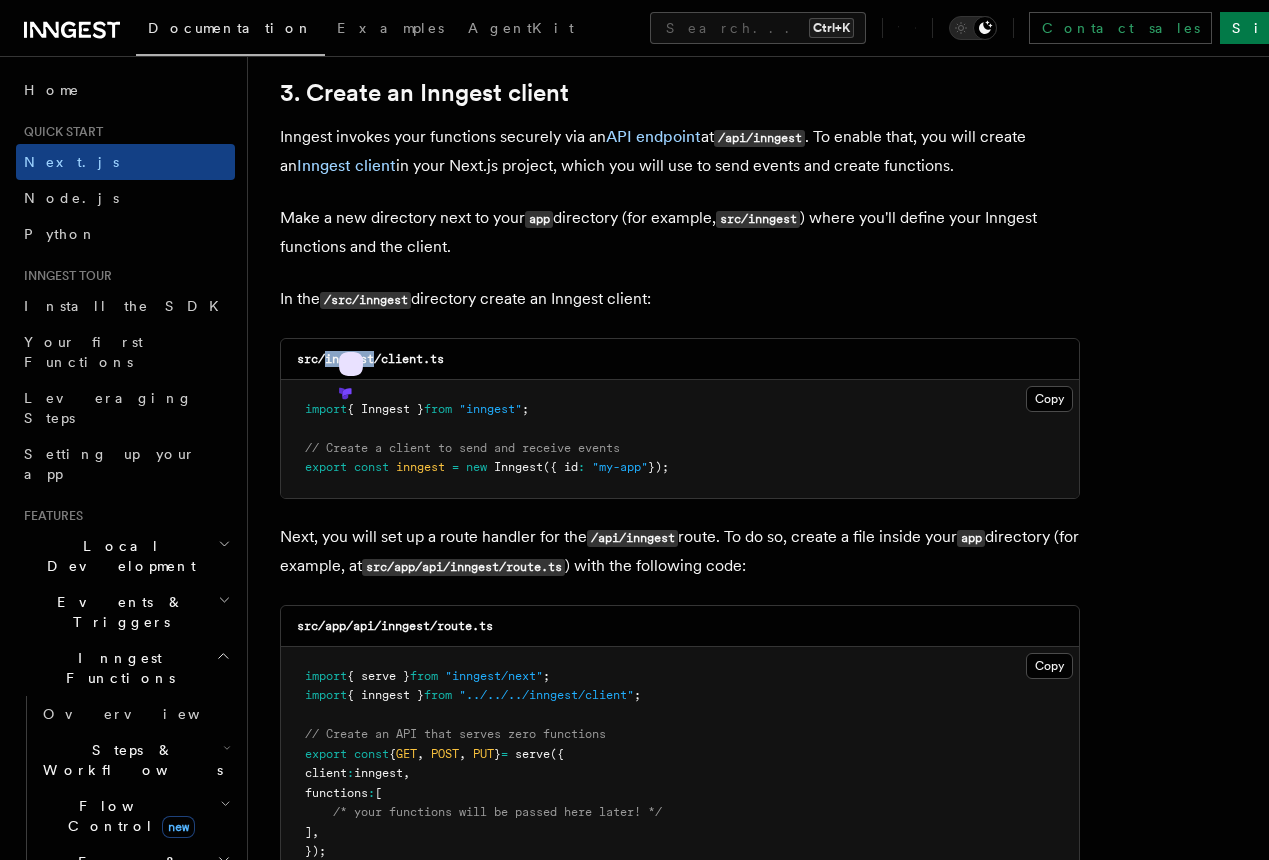 click on "src/app/api/inngest/route.ts" at bounding box center [680, 626] 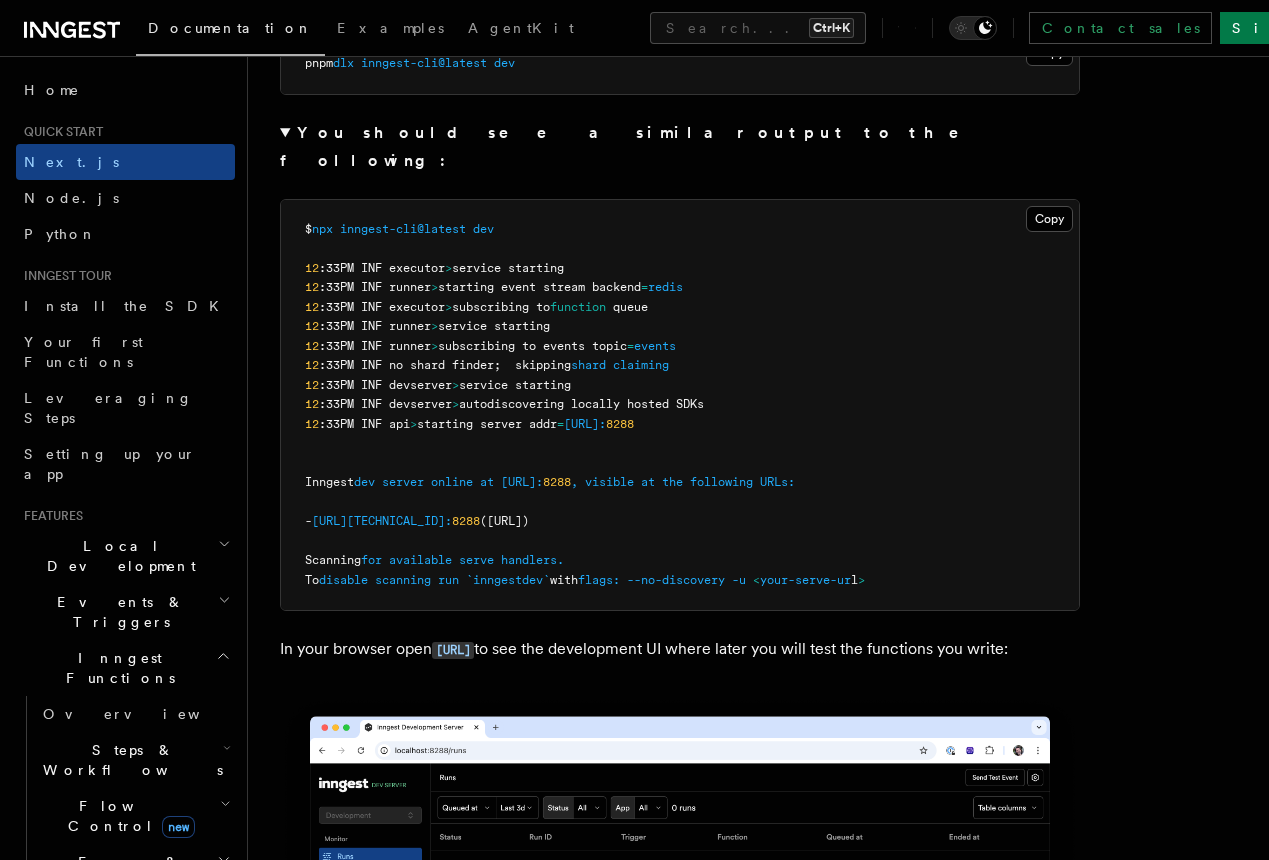 scroll, scrollTop: 1500, scrollLeft: 0, axis: vertical 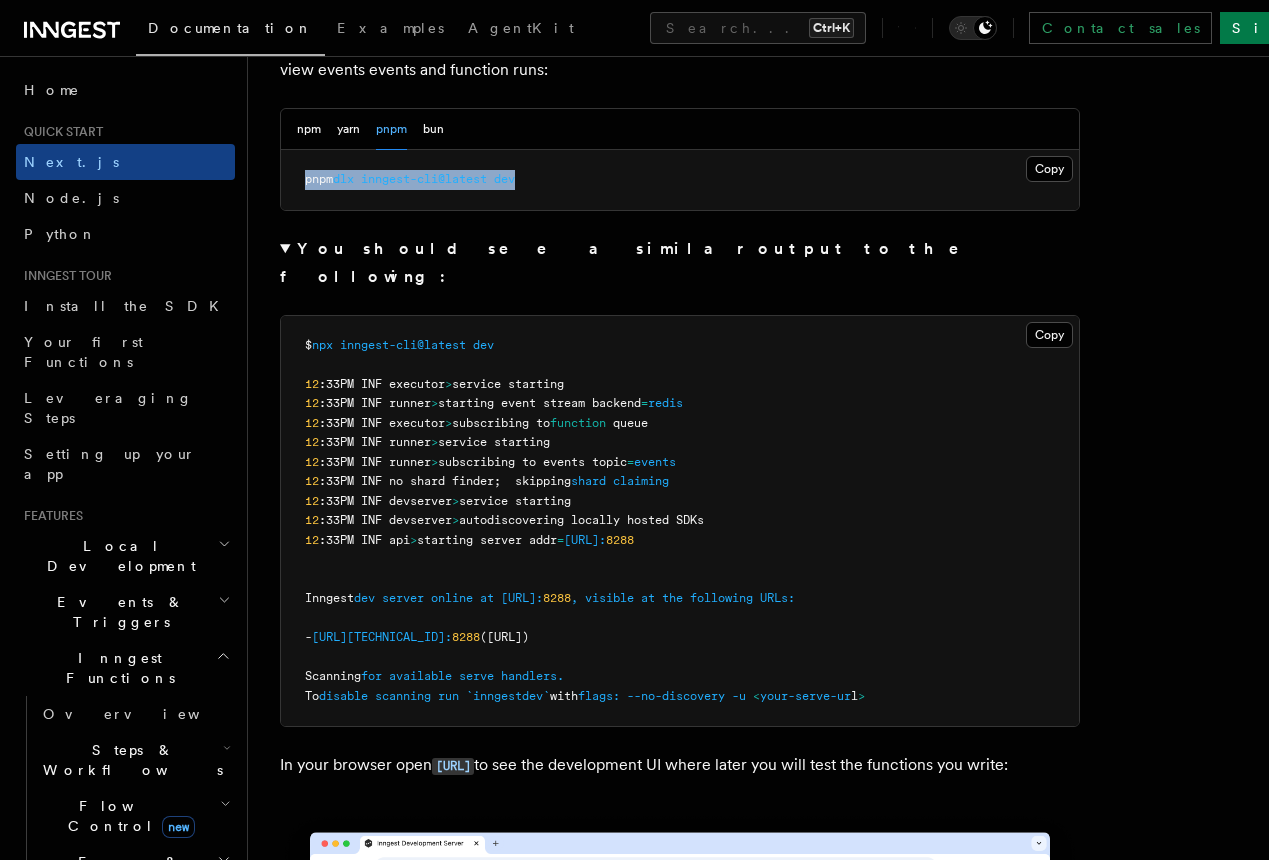 drag, startPoint x: 550, startPoint y: 215, endPoint x: 305, endPoint y: 214, distance: 245.00204 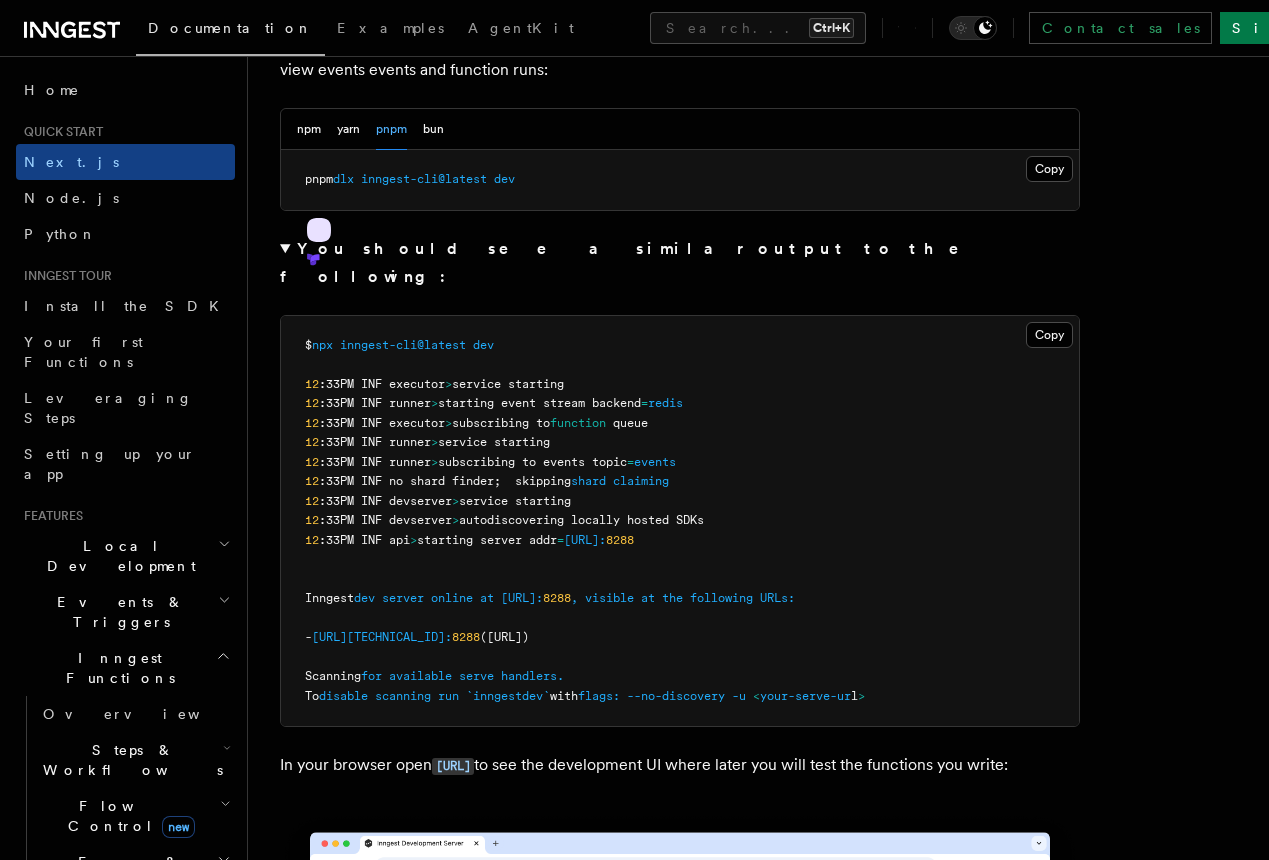 click on "$  npx   inngest-cli@latest   dev
12 :33PM INF executor  >  service starting
12 :33PM INF runner  >  starting event stream backend = redis
12 :33PM INF executor  >  subscribing to  function   queue
12 :33PM INF runner  >  service starting
12 :33PM INF runner  >  subscribing to events topic = events
12 :33PM INF no shard finder;  skipping  shard   claiming
12 :33PM INF devserver  >  service starting
12 :33PM INF devserver  >  autodiscovering locally hosted SDKs
12 :33PM INF api  >  starting server addr = [TECHNICAL_ID]: 8288
Inngest  dev   server   online   at   [URL]: 8288 ,   visible   at   the   following   URLs:
-  [URL][TECHNICAL_ID]: 8288  ([URL])
Scanning  for   available   serve   handlers.
To  disable   scanning   run   `inngest  dev `  with  flags:   --no-discovery   -u   < your-serve-ur l >" at bounding box center [680, 521] 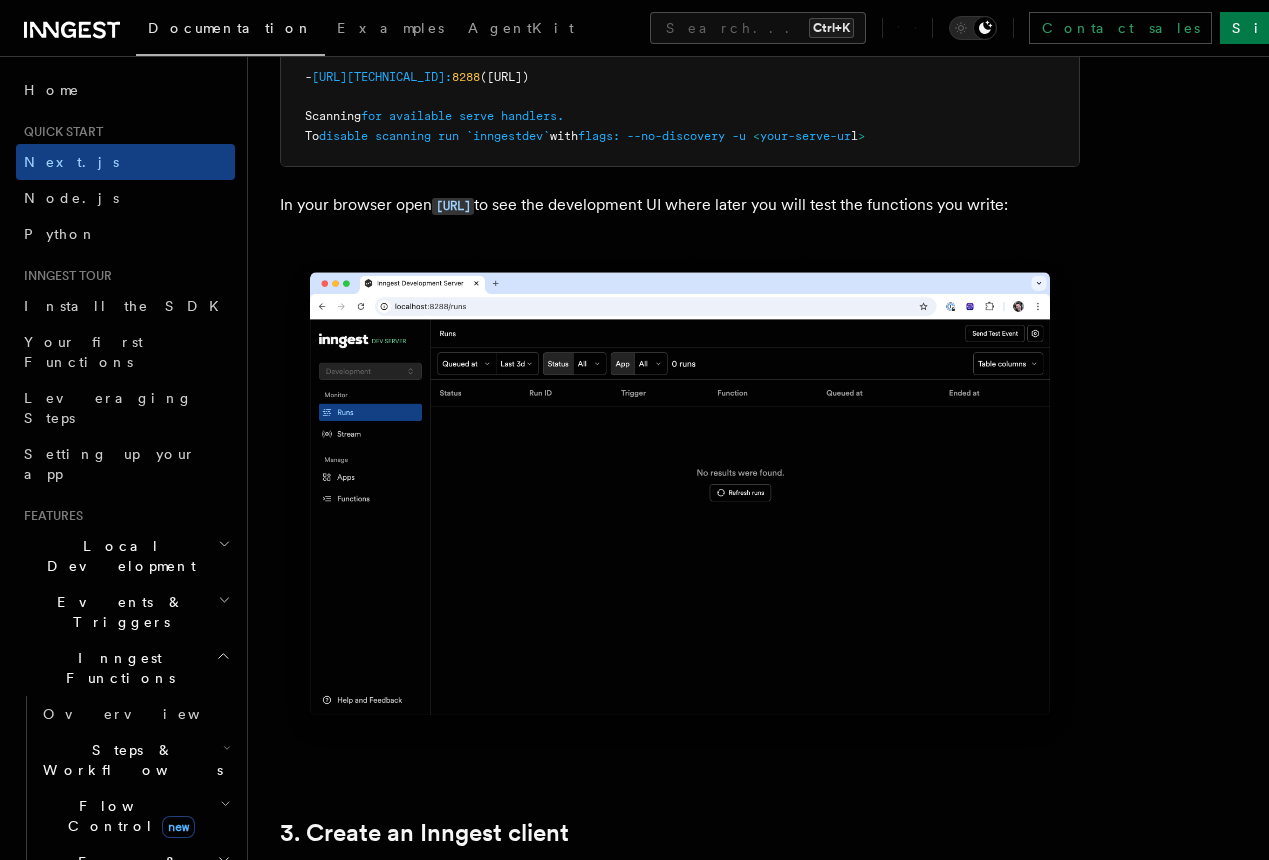 scroll, scrollTop: 2100, scrollLeft: 0, axis: vertical 